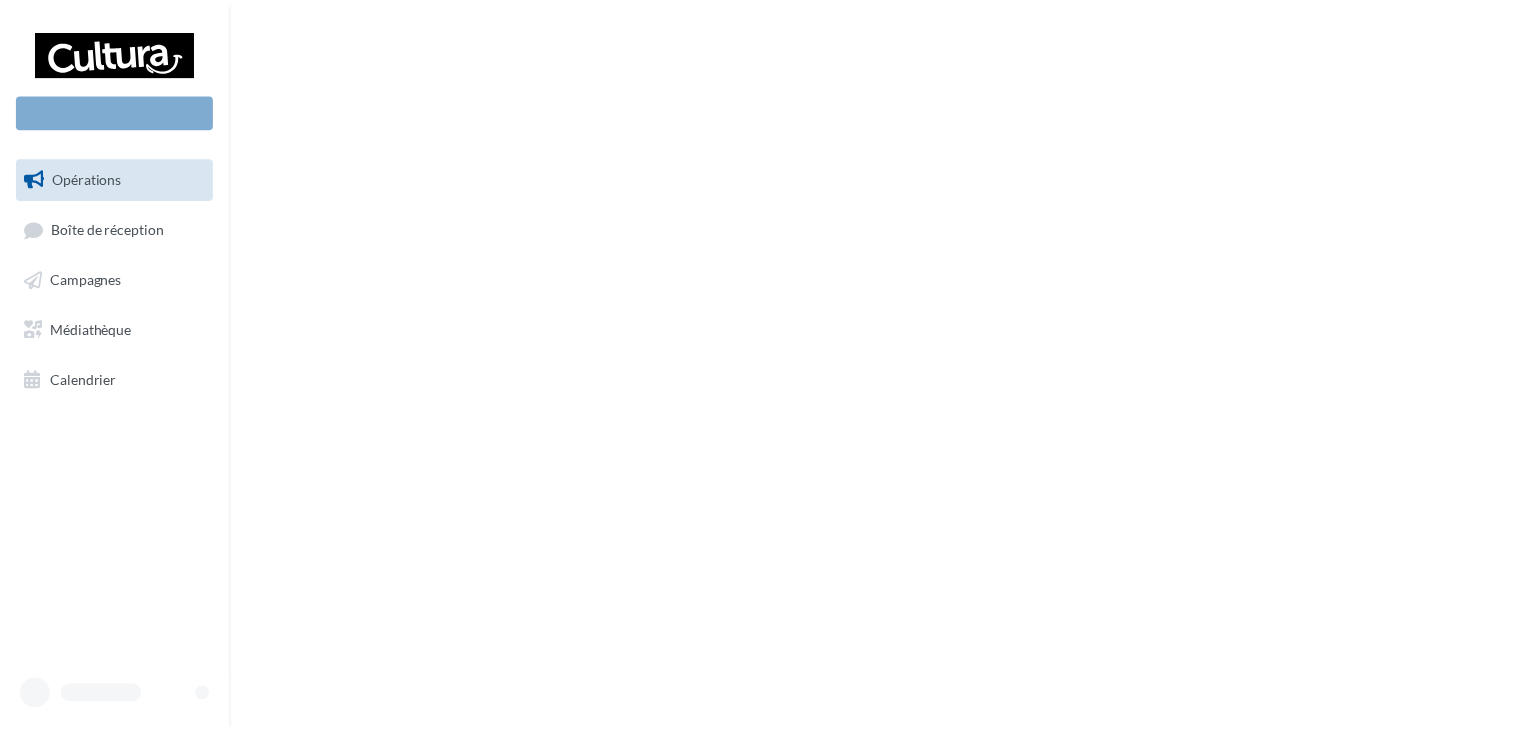 scroll, scrollTop: 0, scrollLeft: 0, axis: both 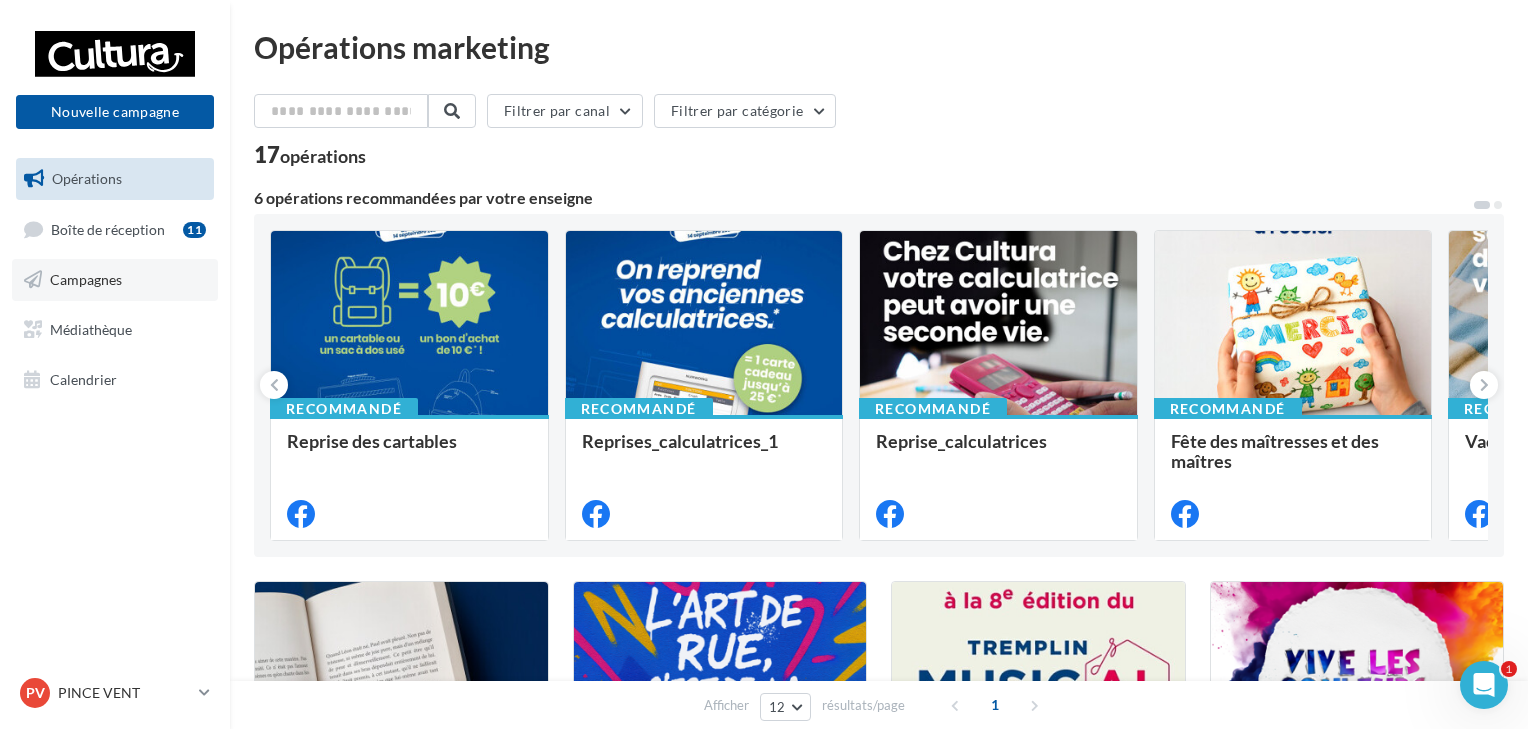 click on "Campagnes" at bounding box center (86, 279) 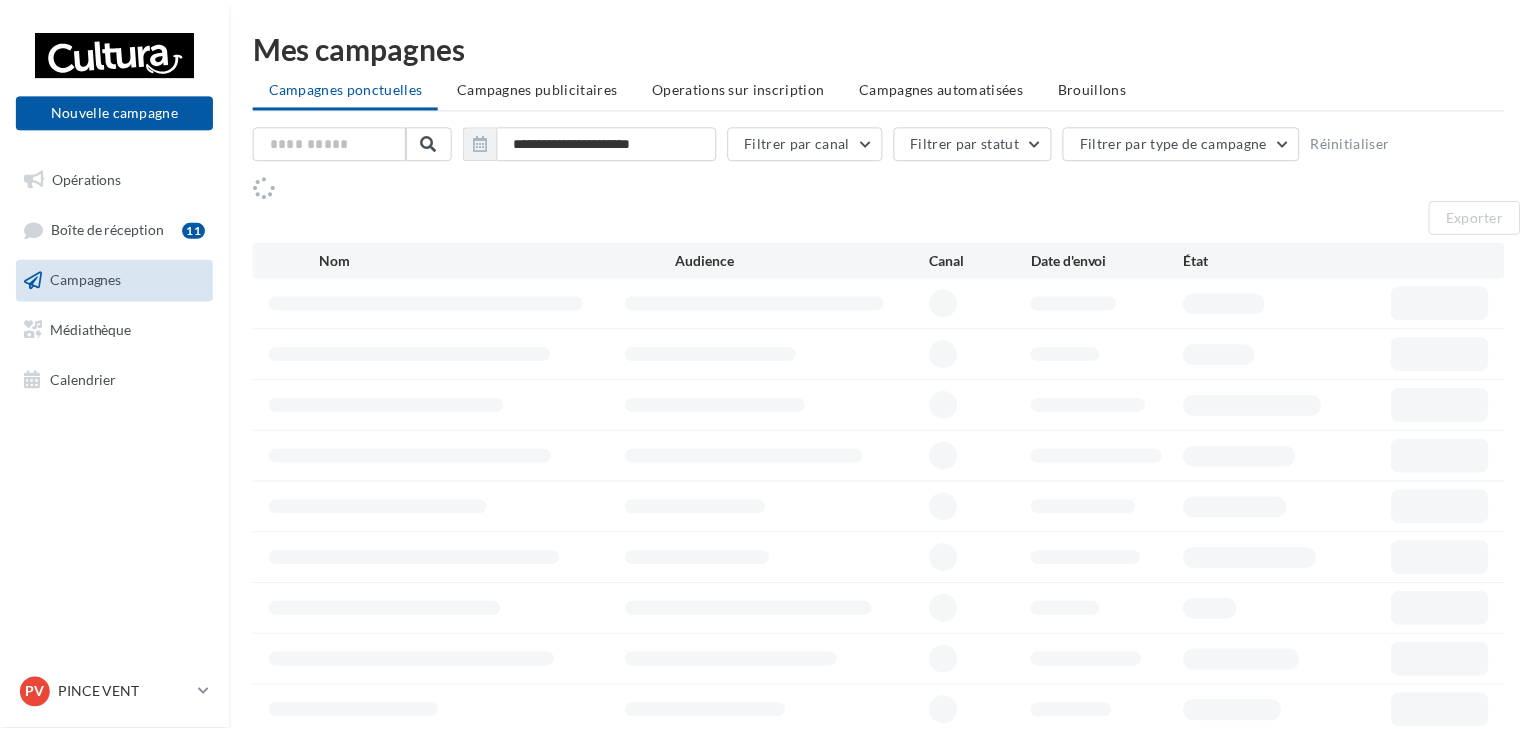 scroll, scrollTop: 0, scrollLeft: 0, axis: both 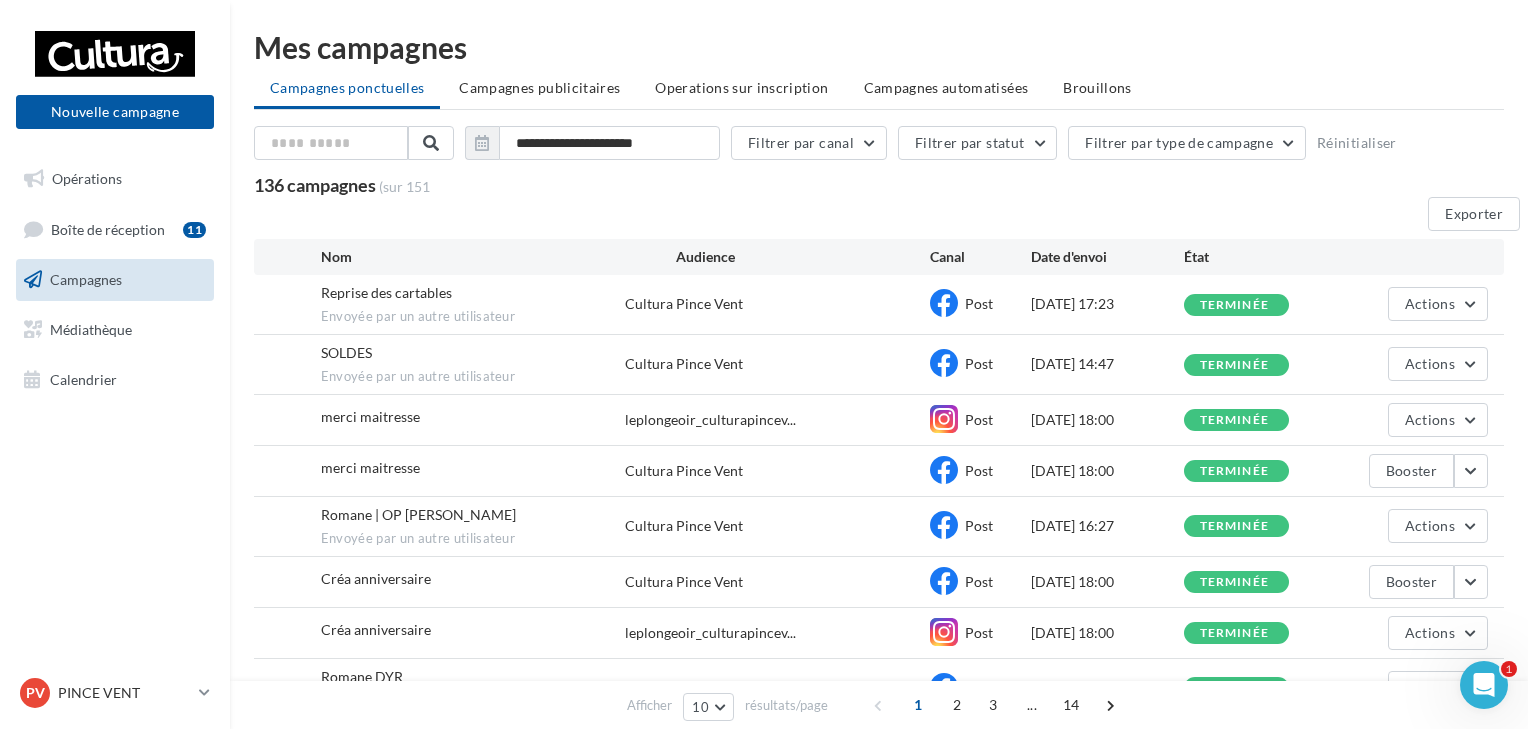click on "Reprise des cartables" at bounding box center (386, 292) 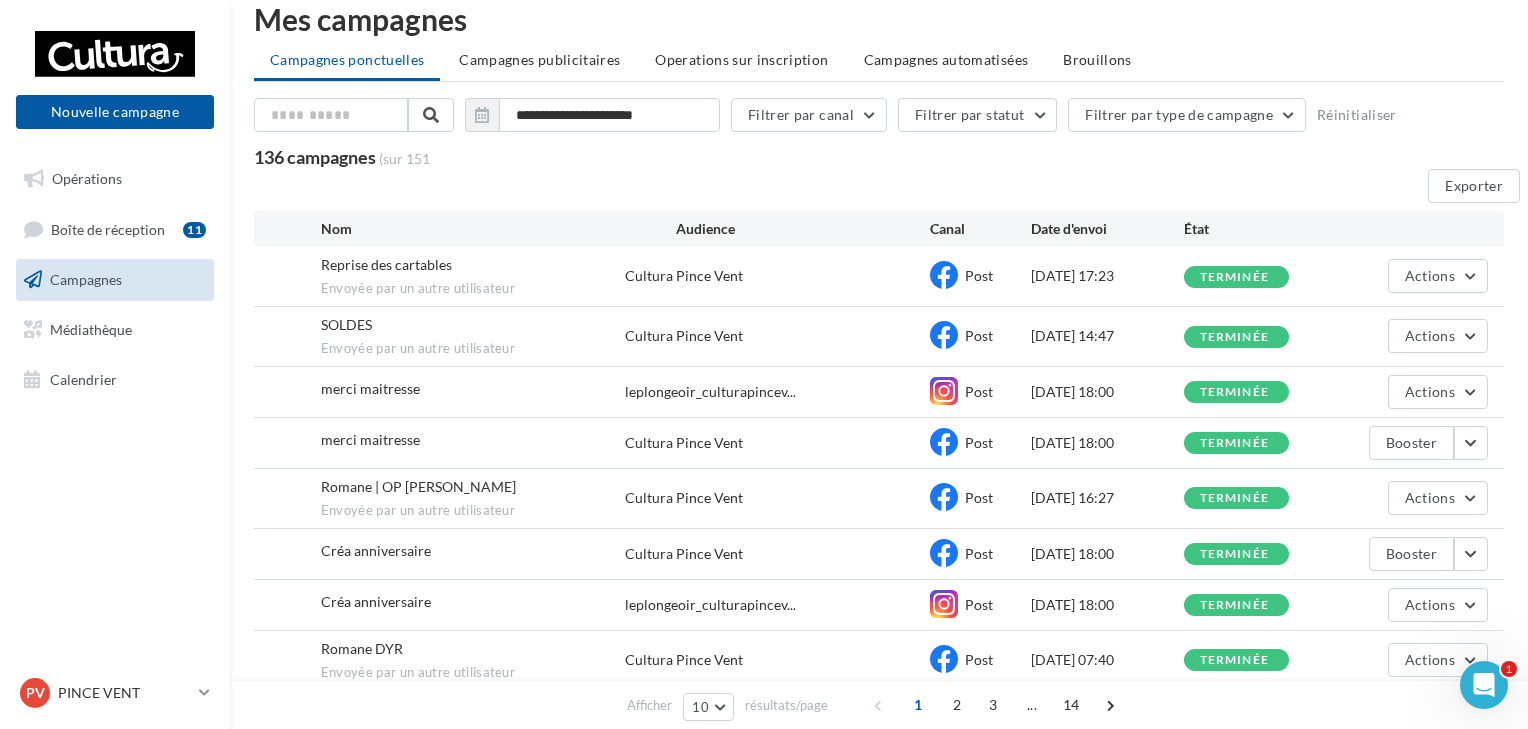 scroll, scrollTop: 0, scrollLeft: 0, axis: both 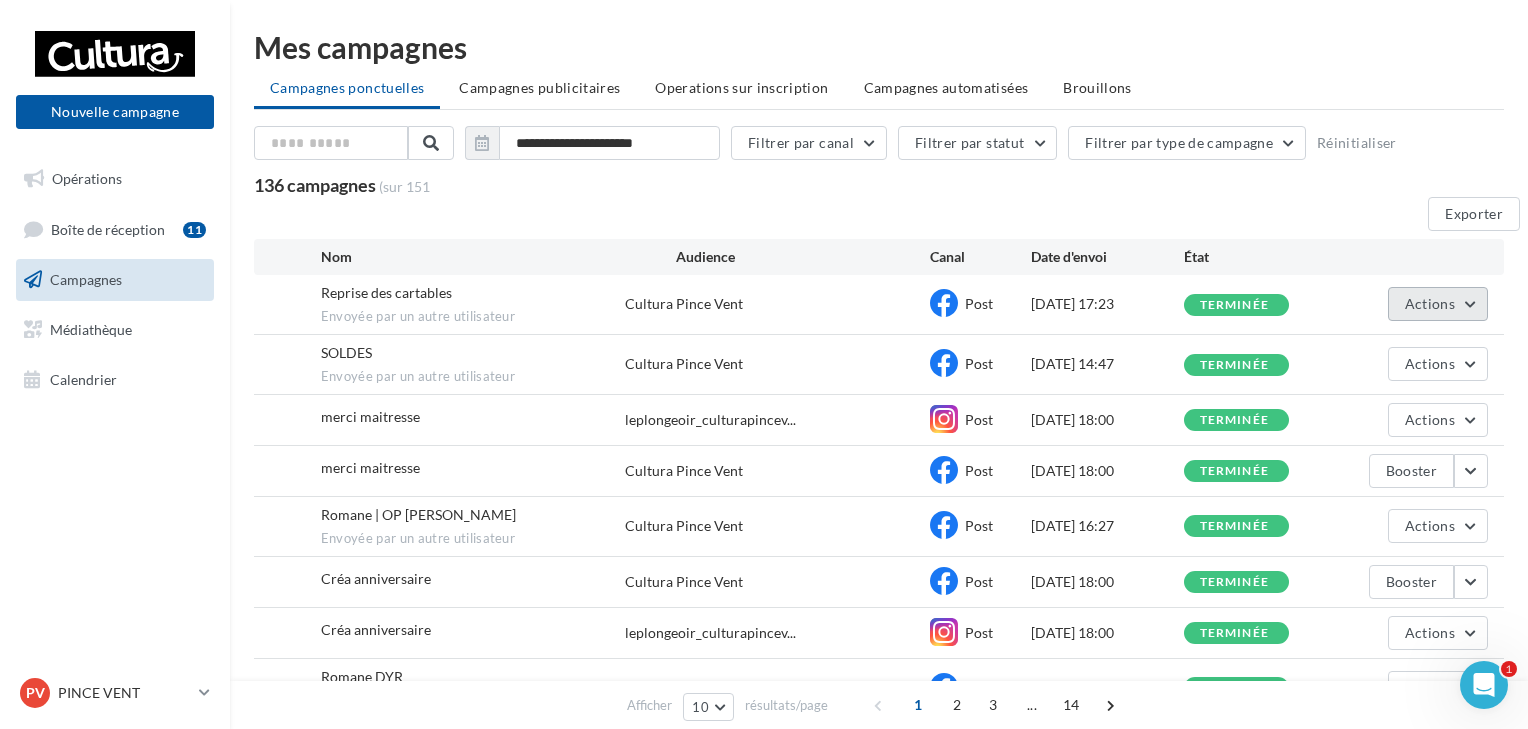 click on "Actions" at bounding box center (1438, 304) 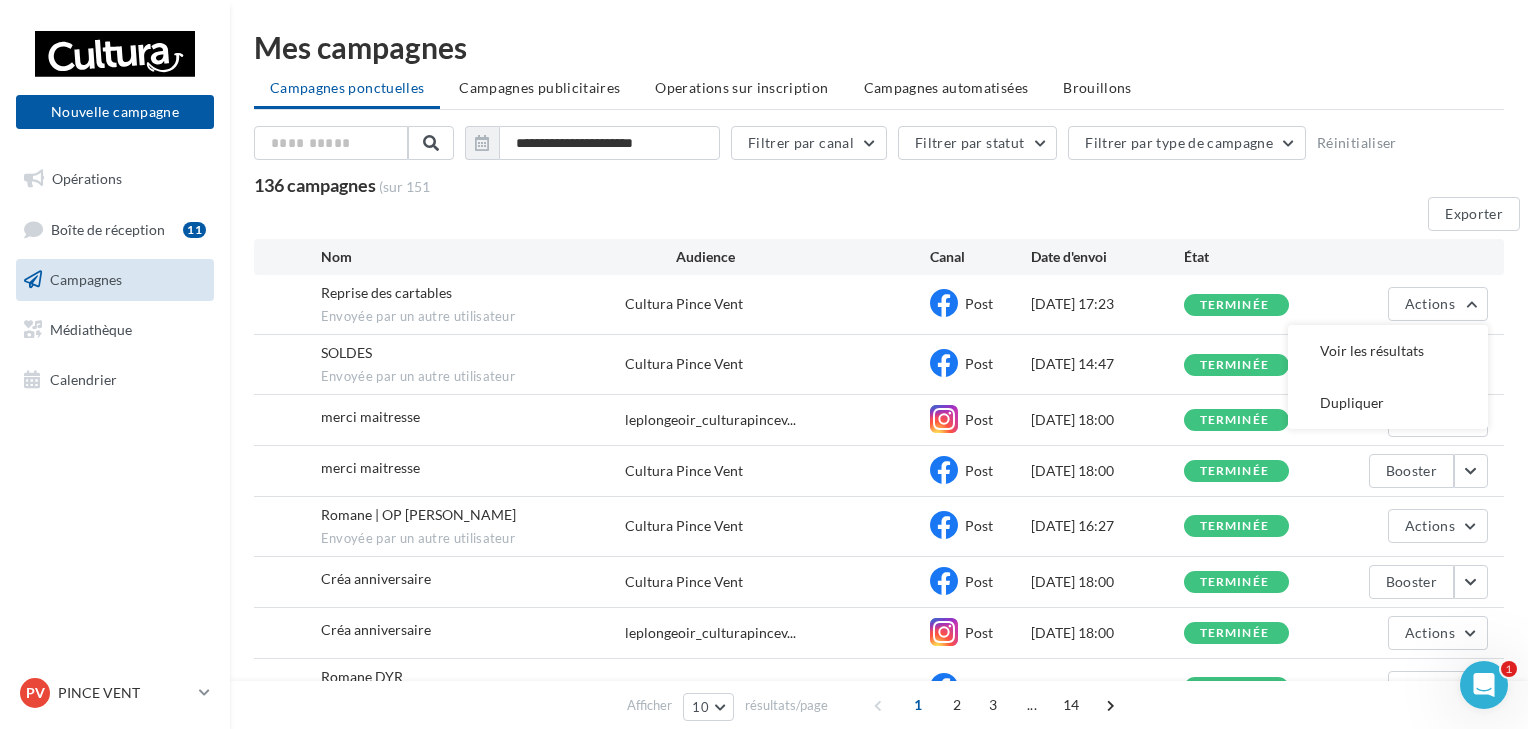 click on "terminée" at bounding box center [1260, 304] 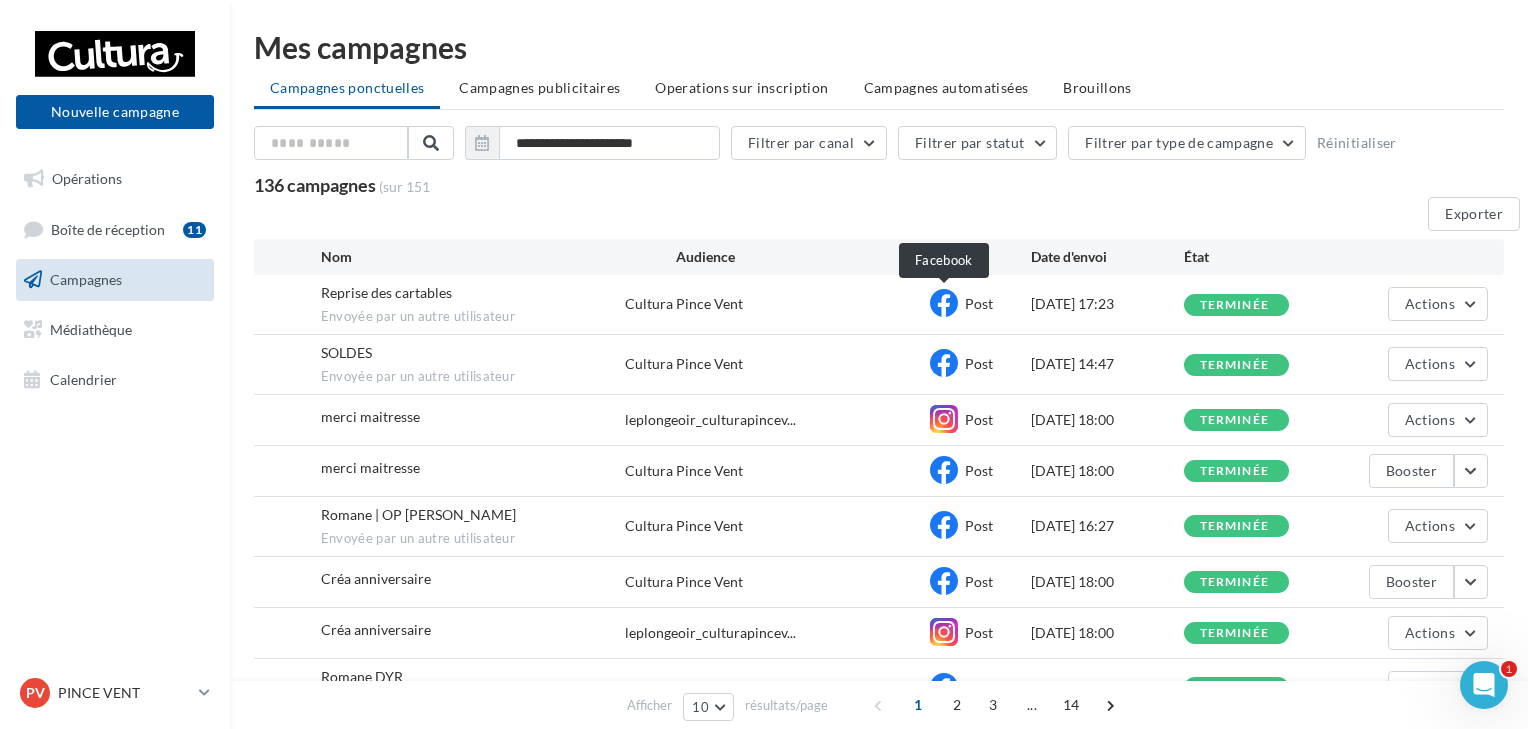 click at bounding box center [944, 303] 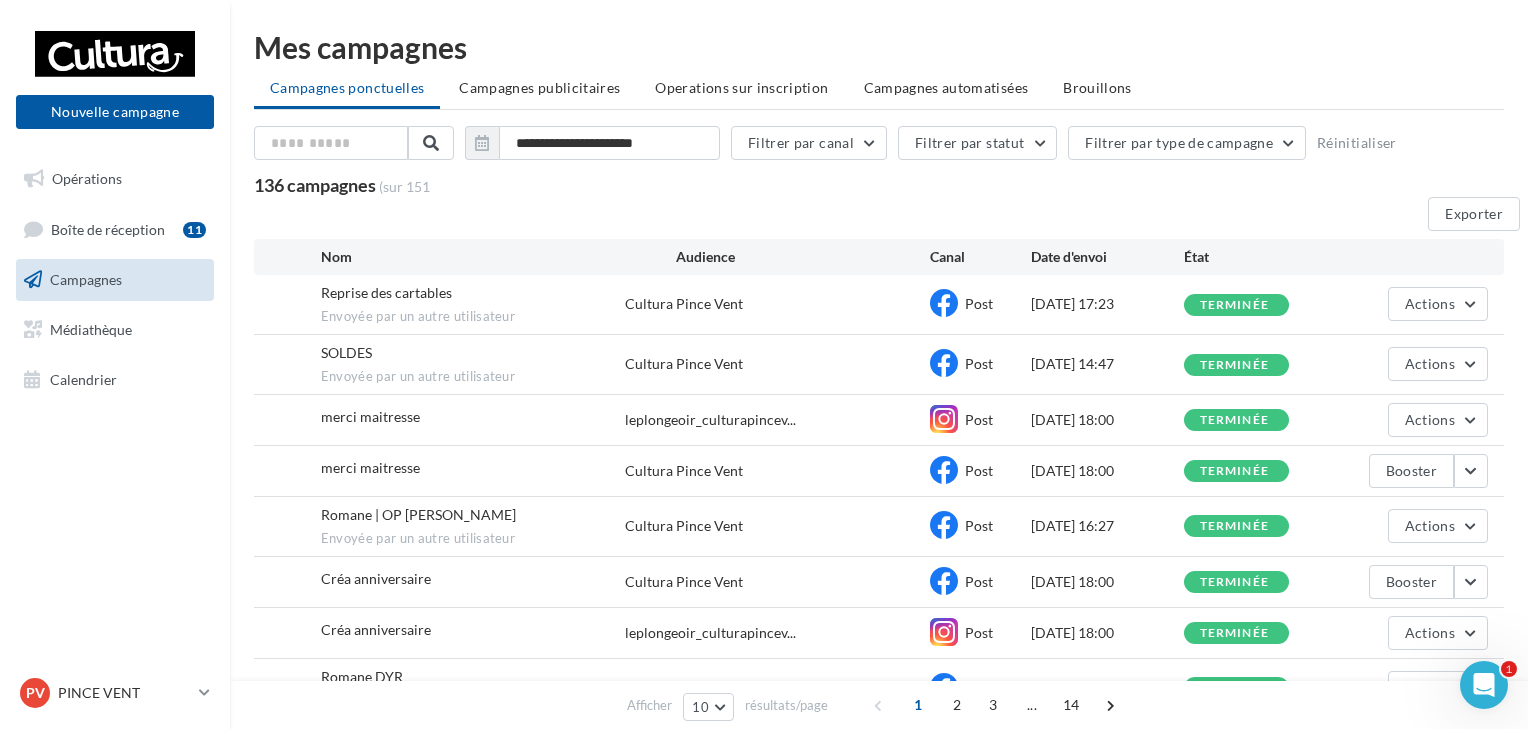 click on "Post" at bounding box center [979, 303] 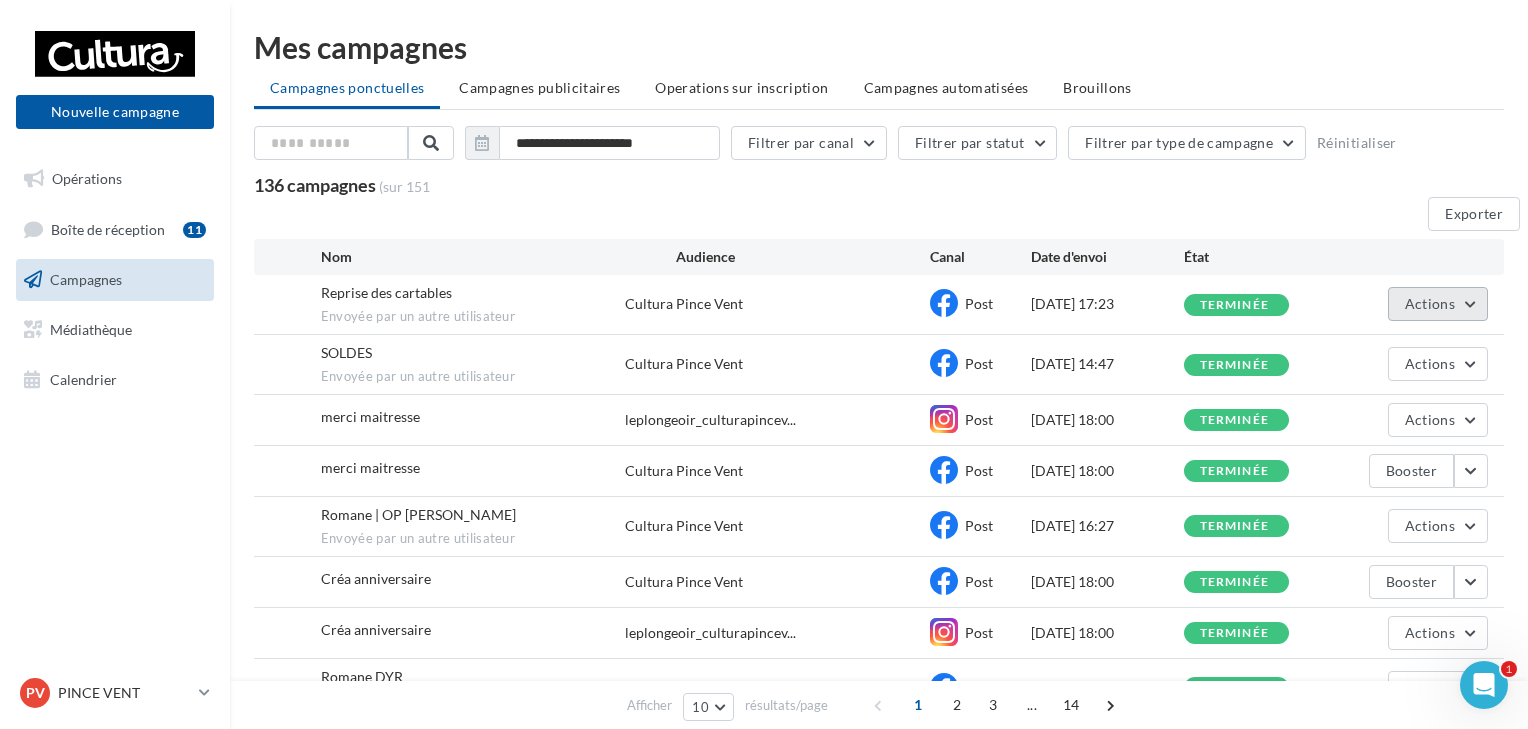 click on "Actions" at bounding box center (1430, 303) 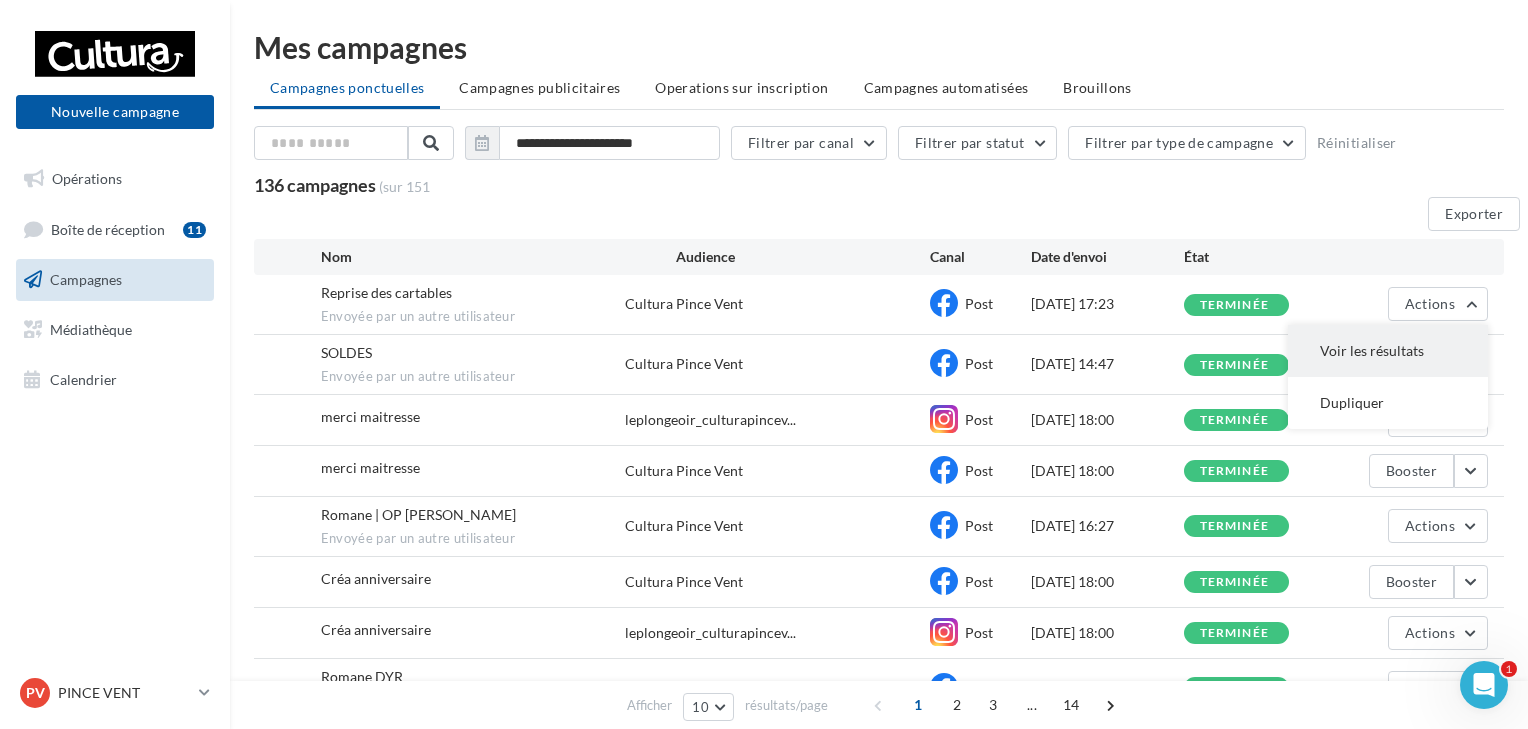 click on "Voir les résultats" at bounding box center [1388, 351] 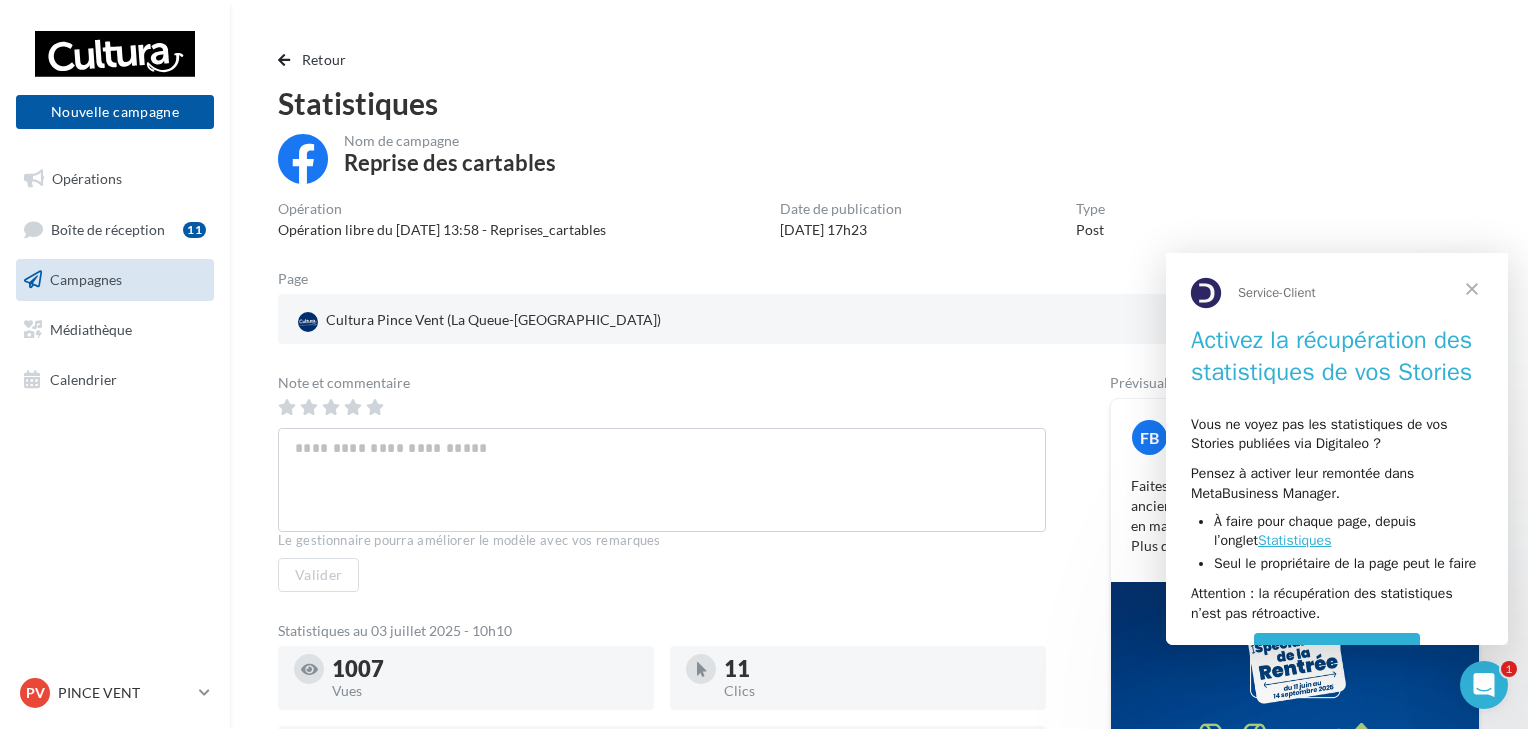 scroll, scrollTop: 0, scrollLeft: 0, axis: both 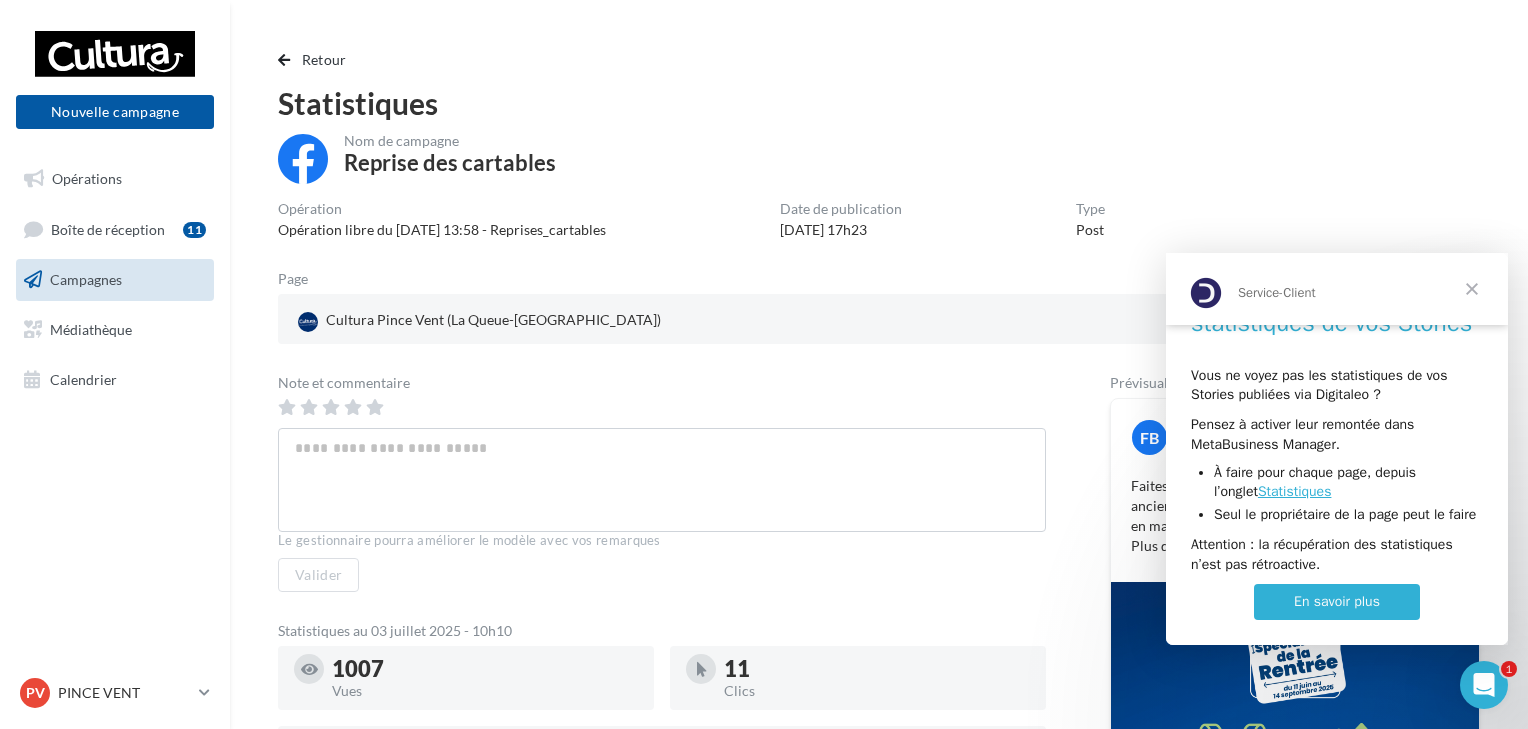 click at bounding box center (1472, 289) 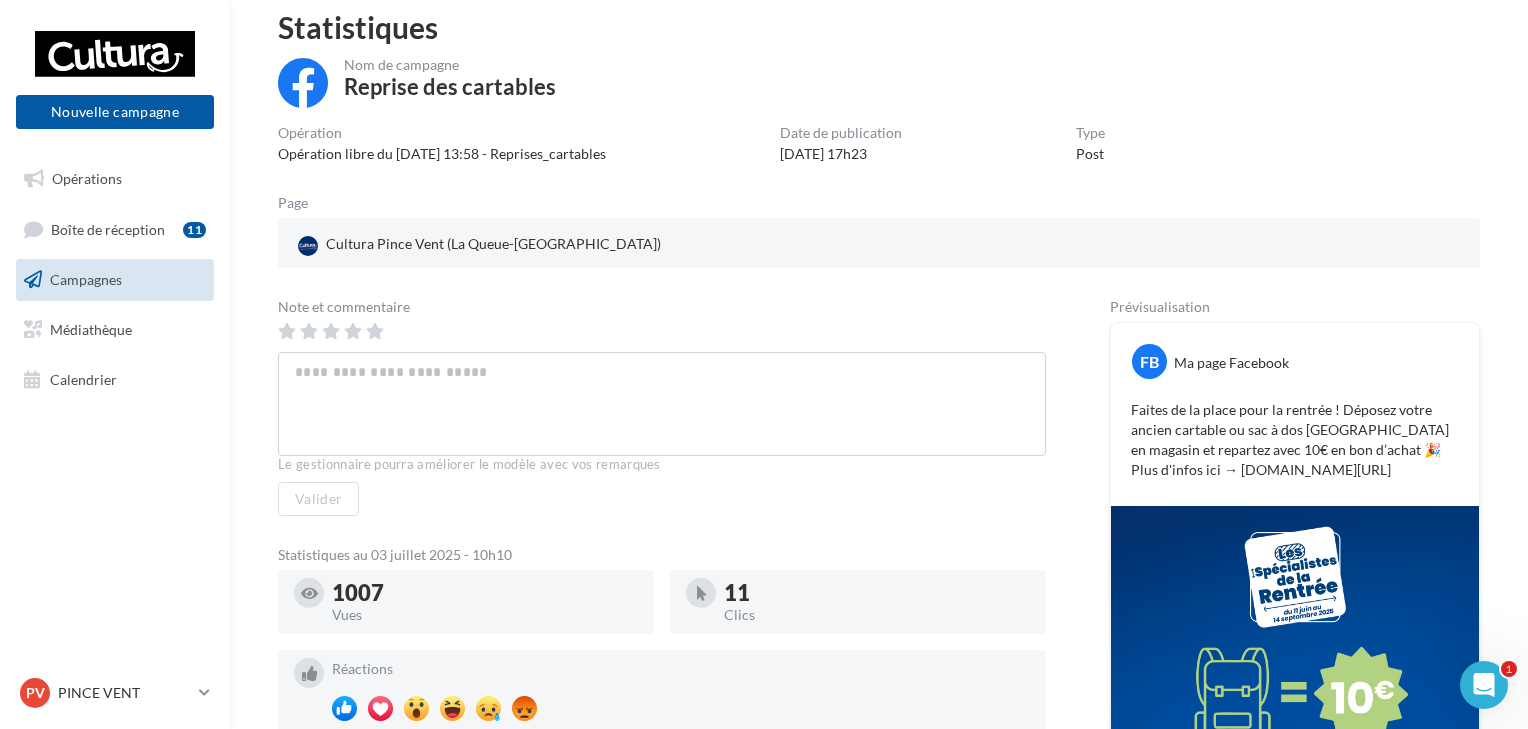 scroll, scrollTop: 0, scrollLeft: 0, axis: both 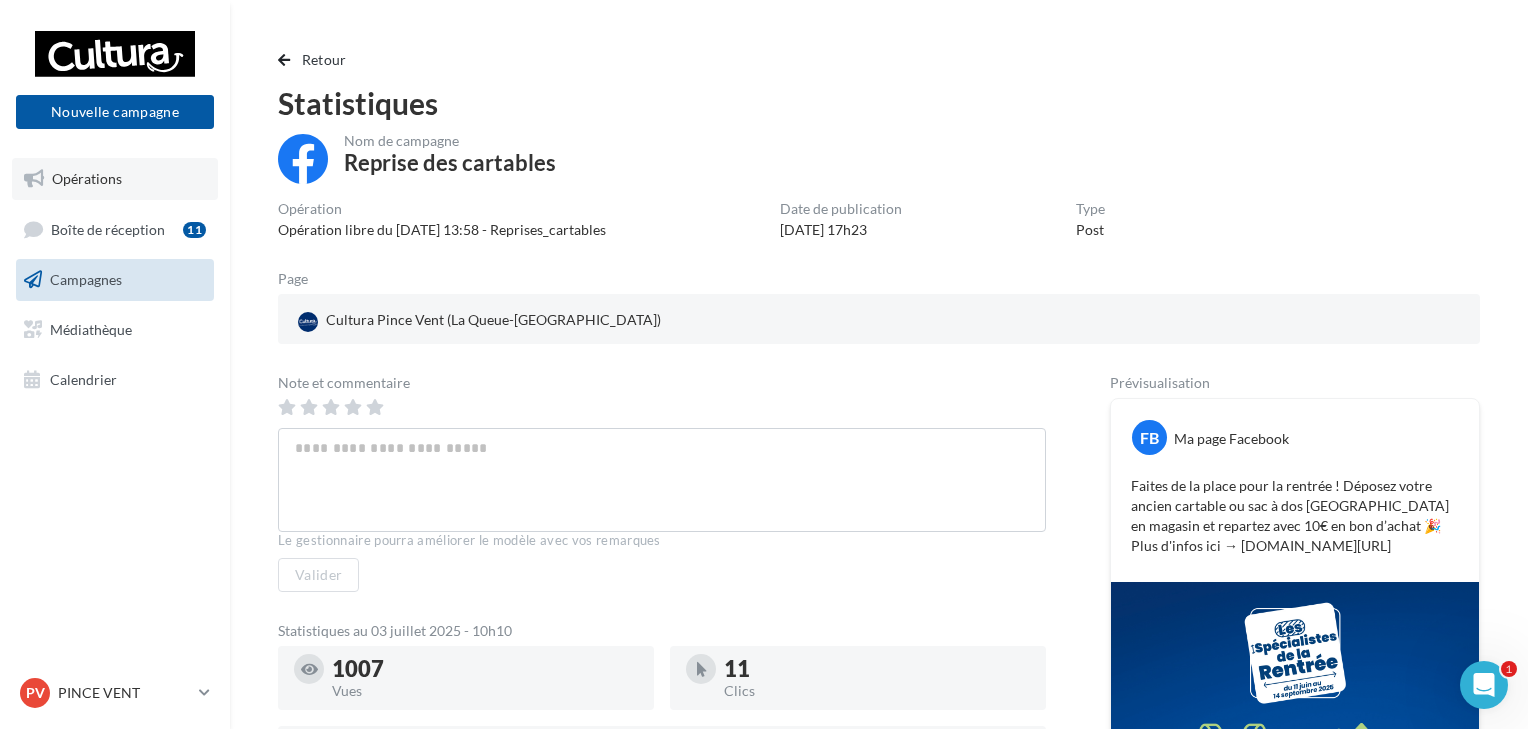 click on "Opérations" at bounding box center [87, 178] 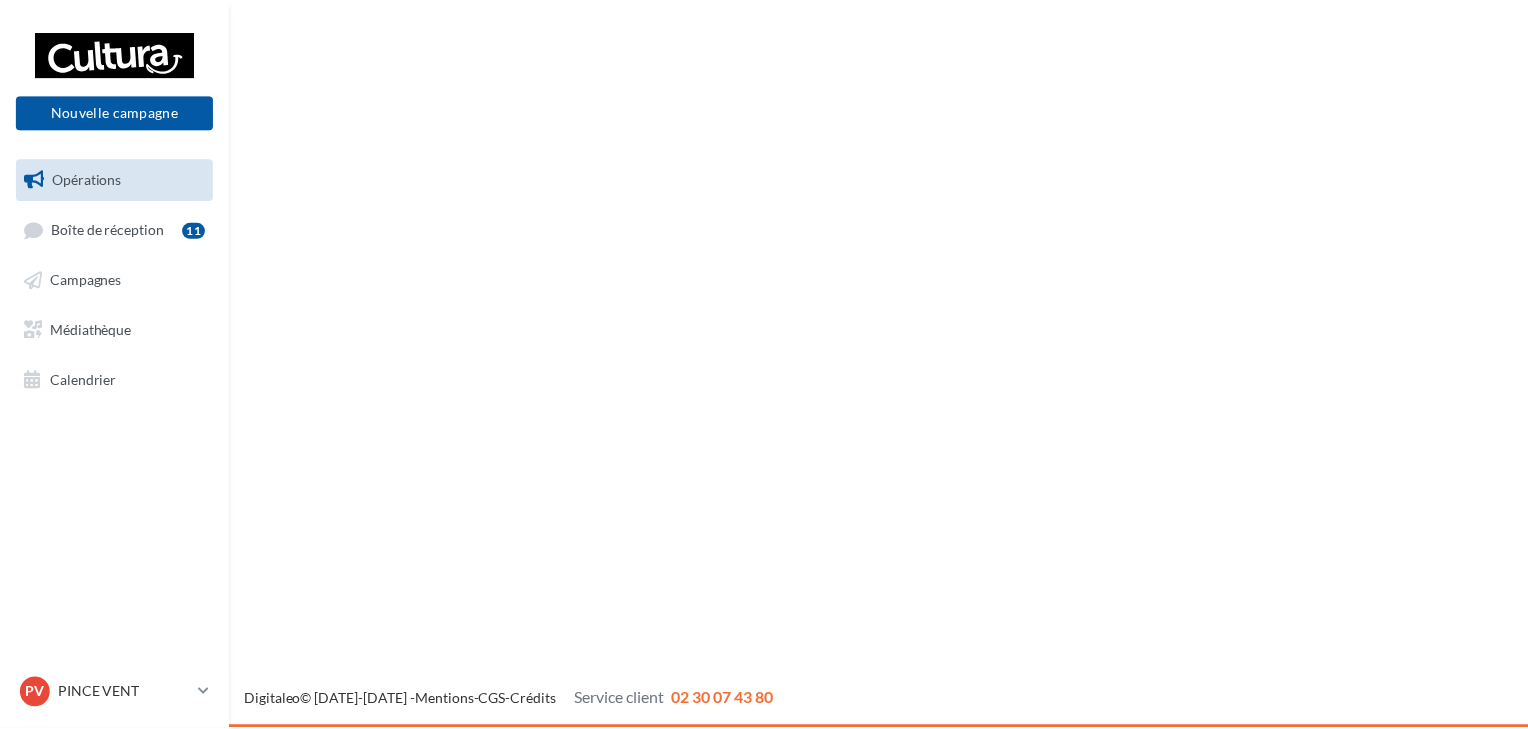 scroll, scrollTop: 0, scrollLeft: 0, axis: both 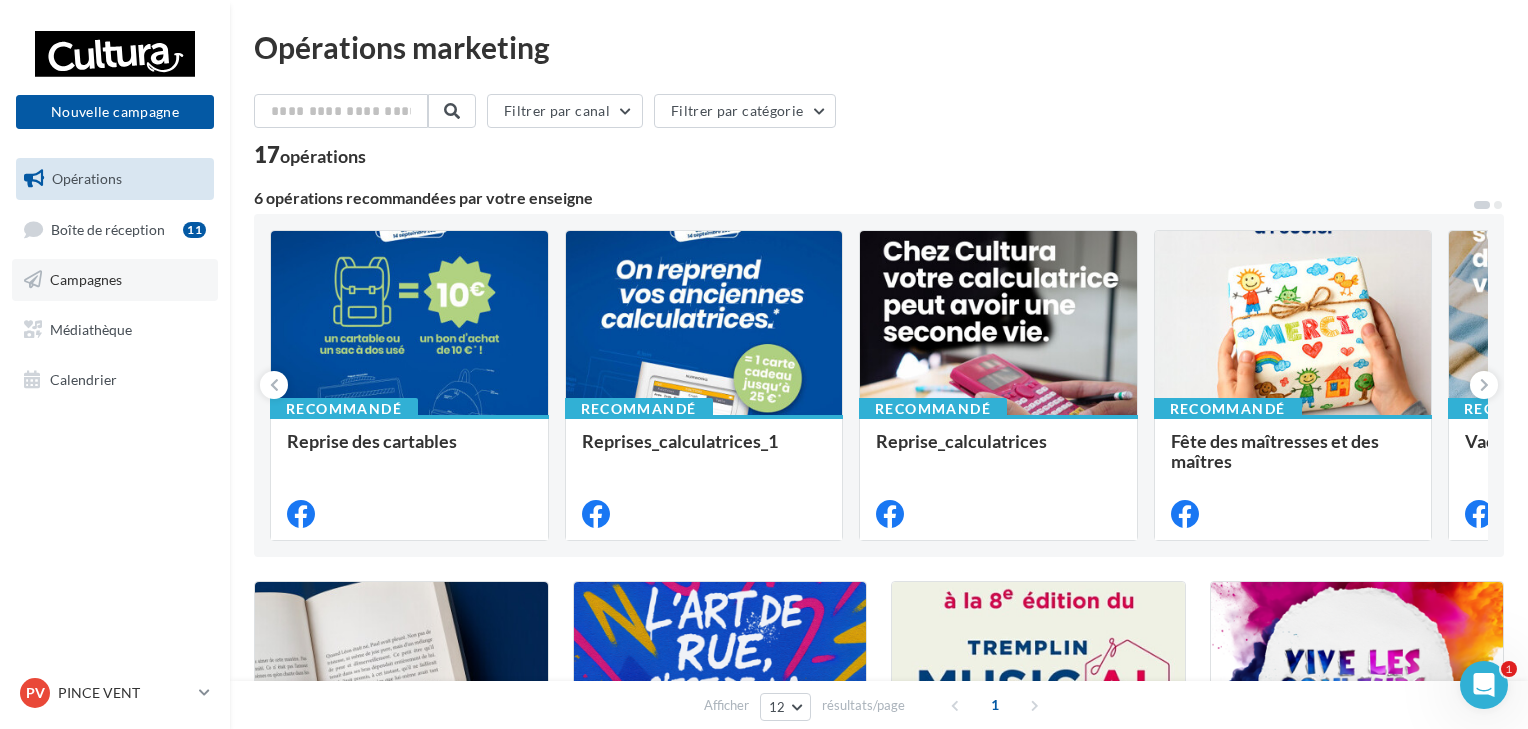 click on "Campagnes" at bounding box center (86, 279) 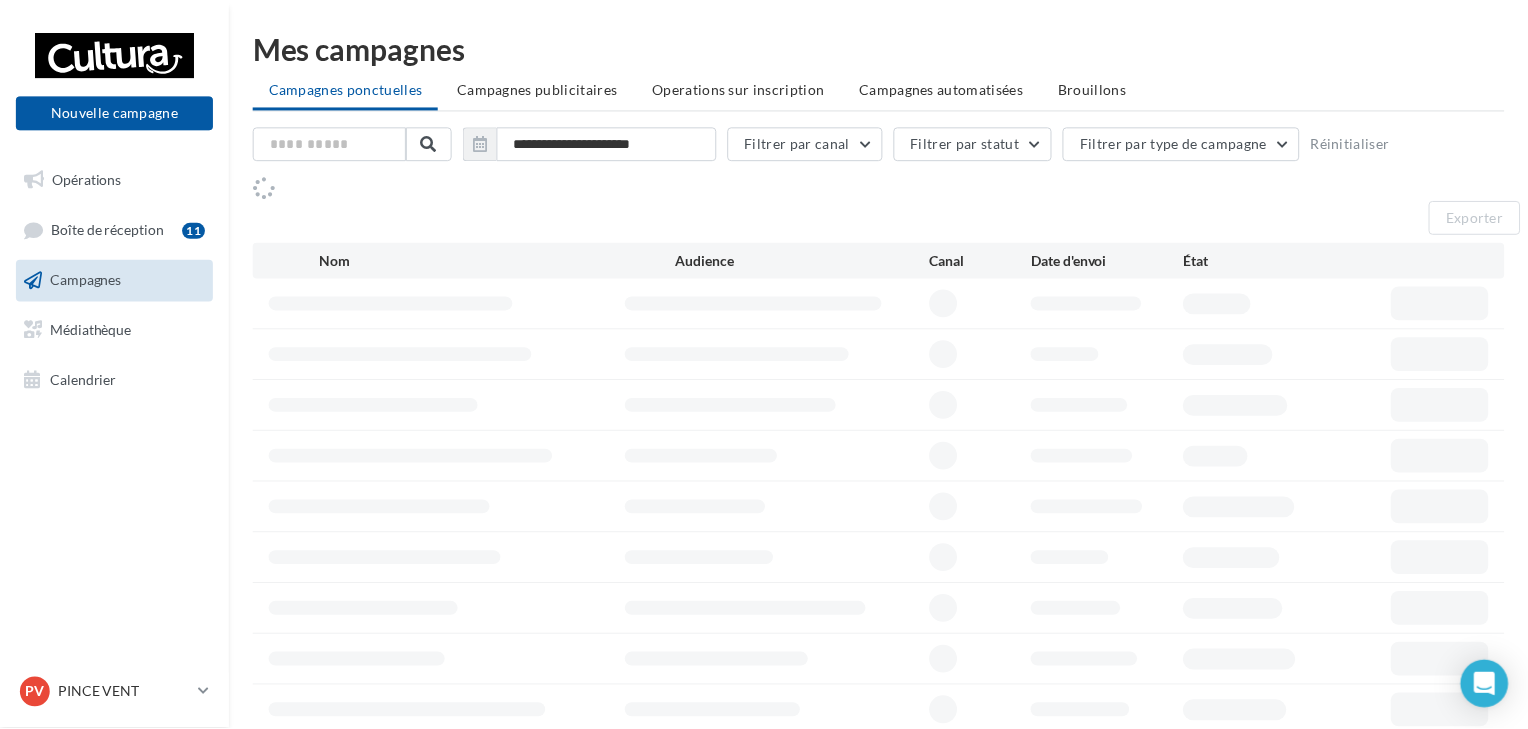 scroll, scrollTop: 0, scrollLeft: 0, axis: both 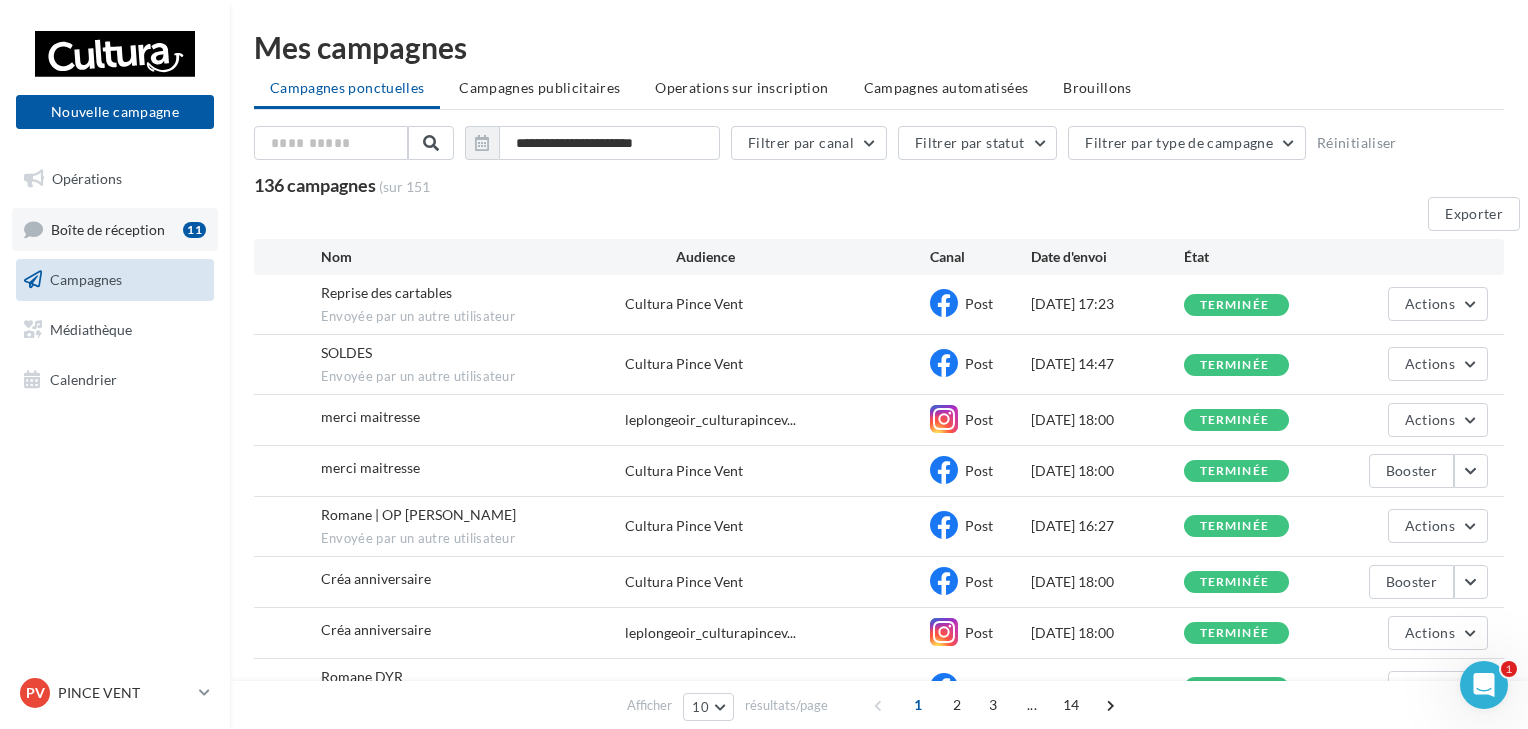 click on "Boîte de réception
11" at bounding box center (115, 229) 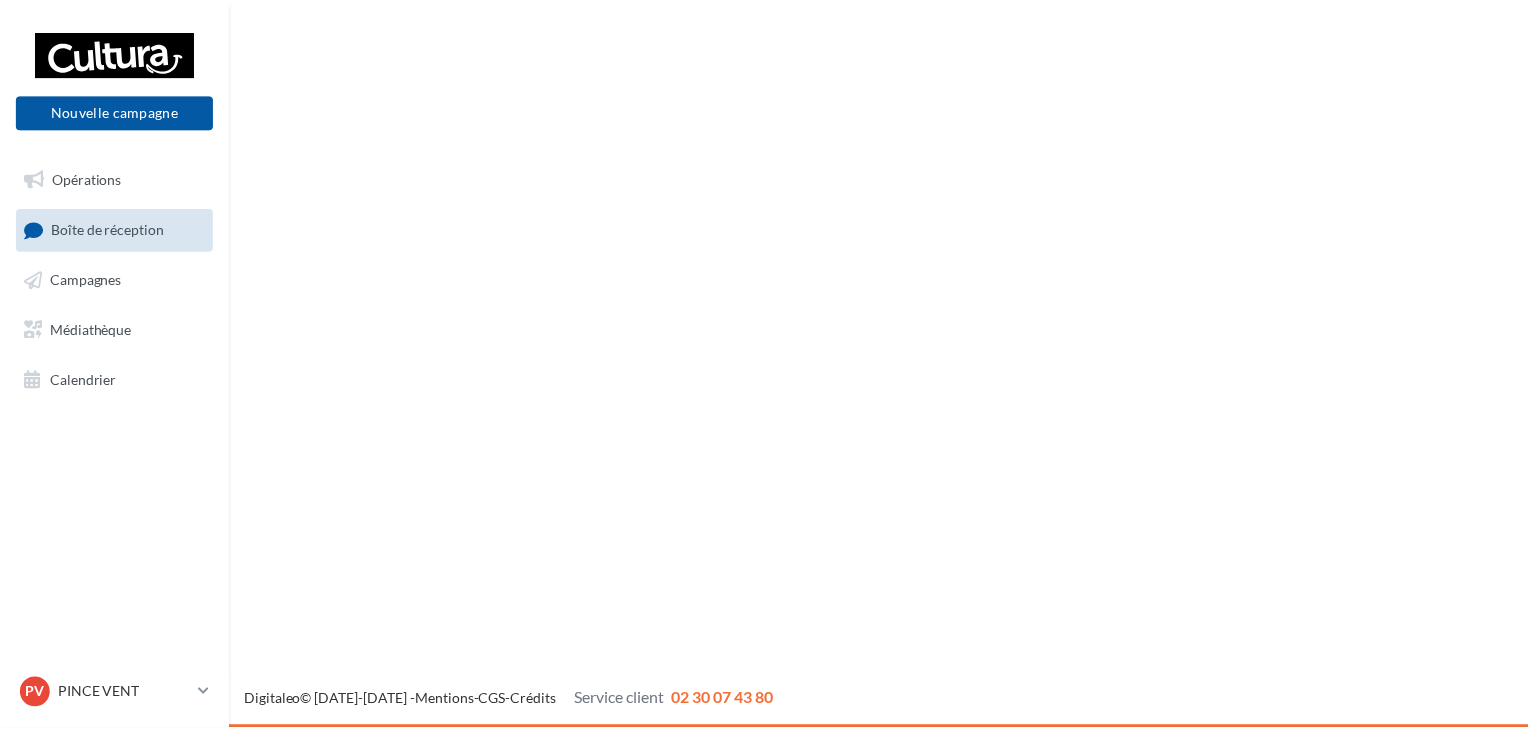scroll, scrollTop: 0, scrollLeft: 0, axis: both 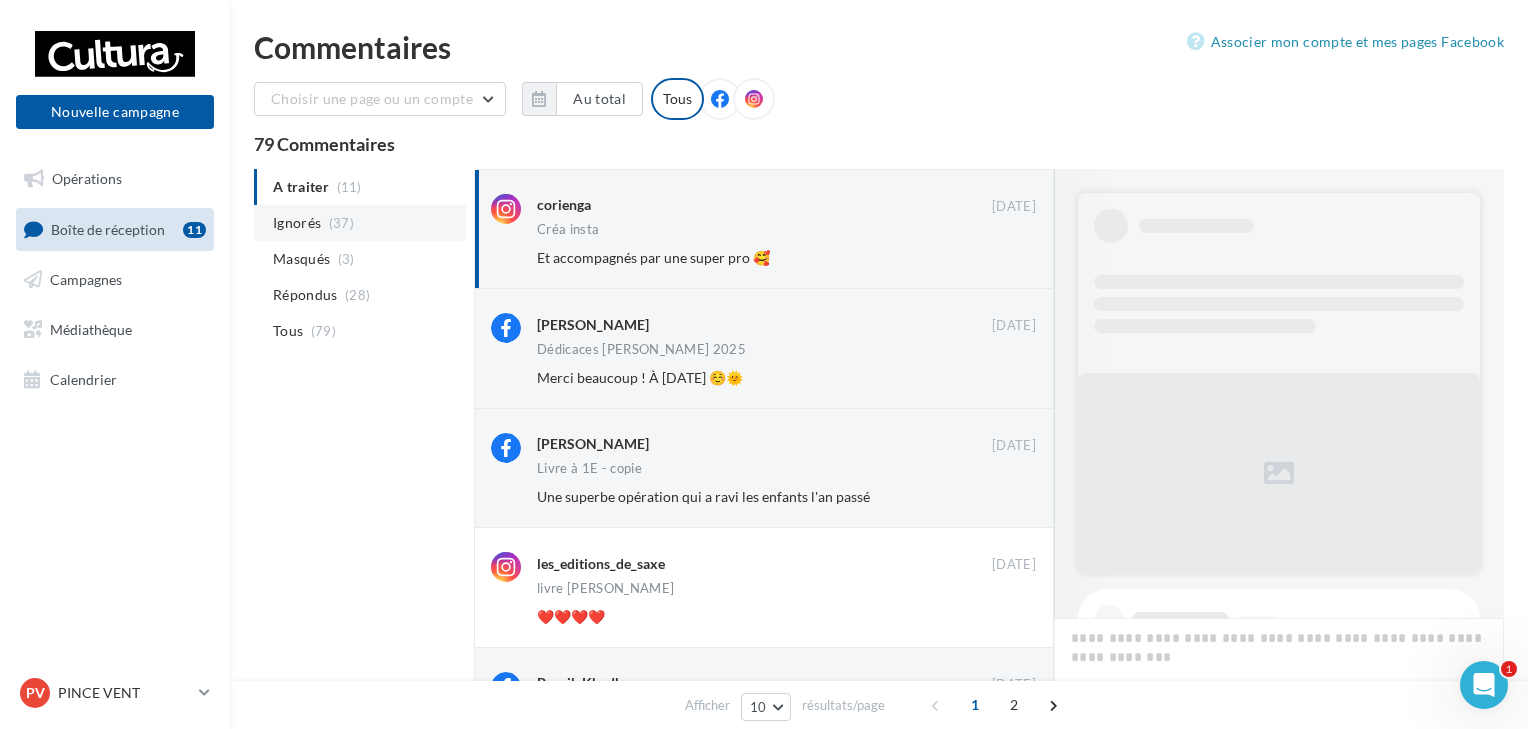 click on "Ignorés" at bounding box center (297, 223) 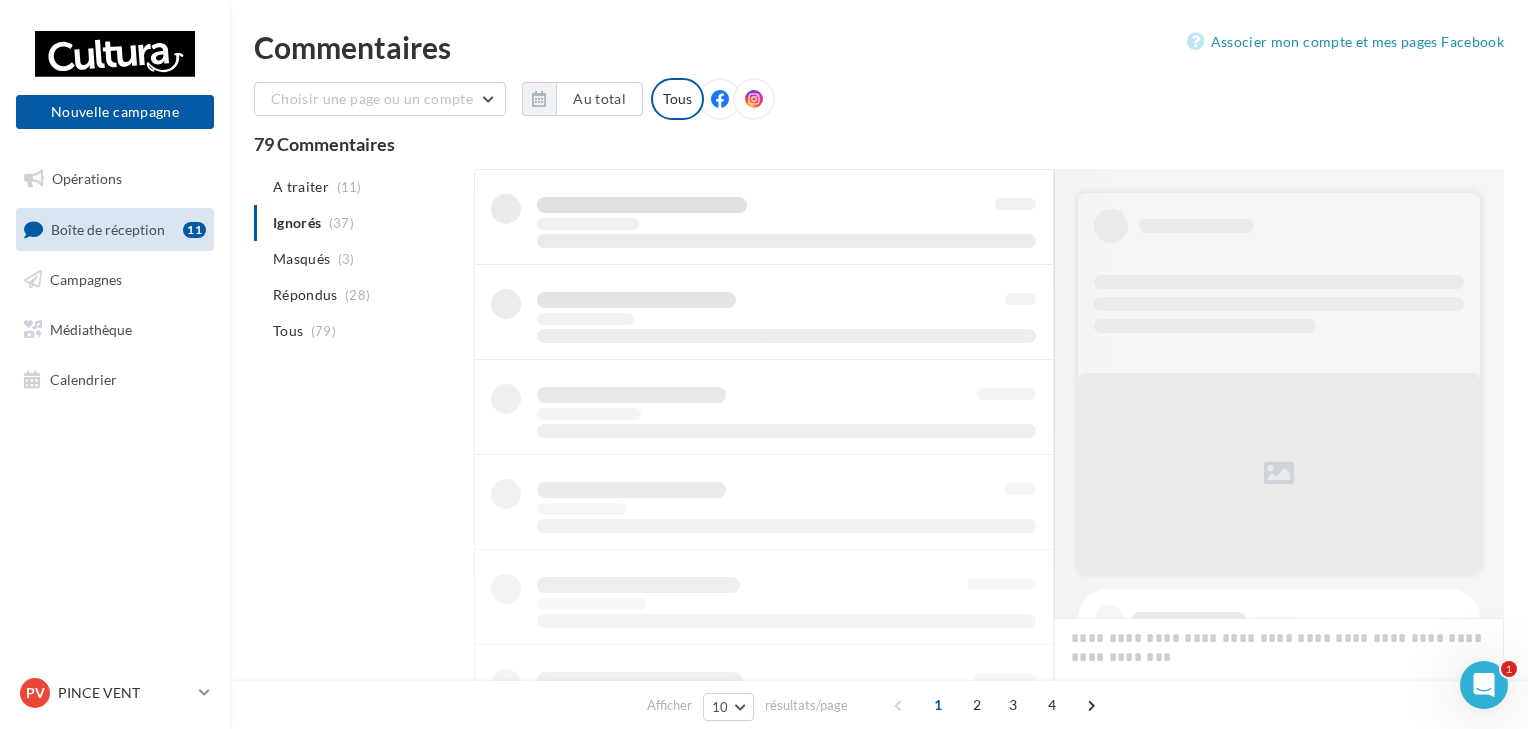 scroll, scrollTop: 0, scrollLeft: 0, axis: both 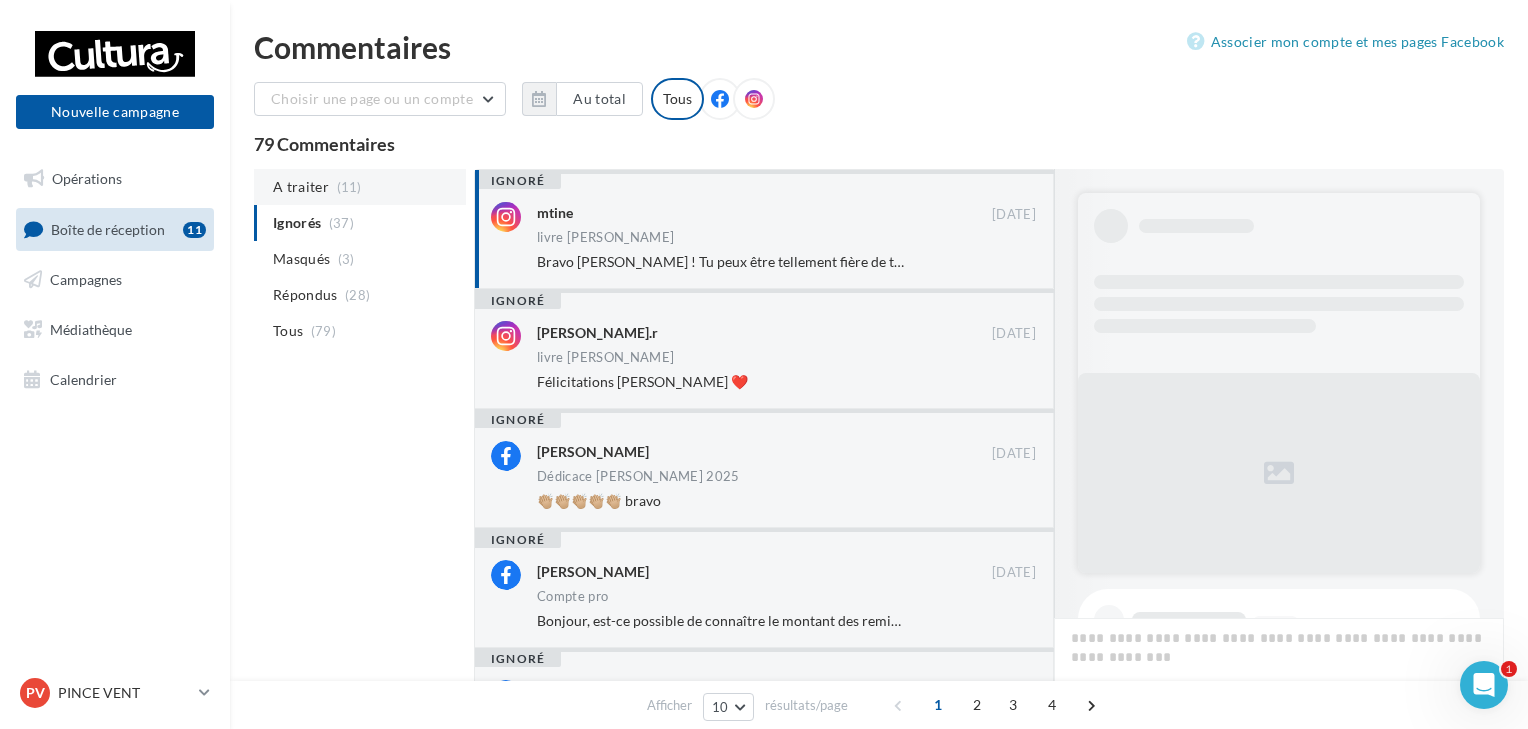 click on "A traiter" at bounding box center [301, 187] 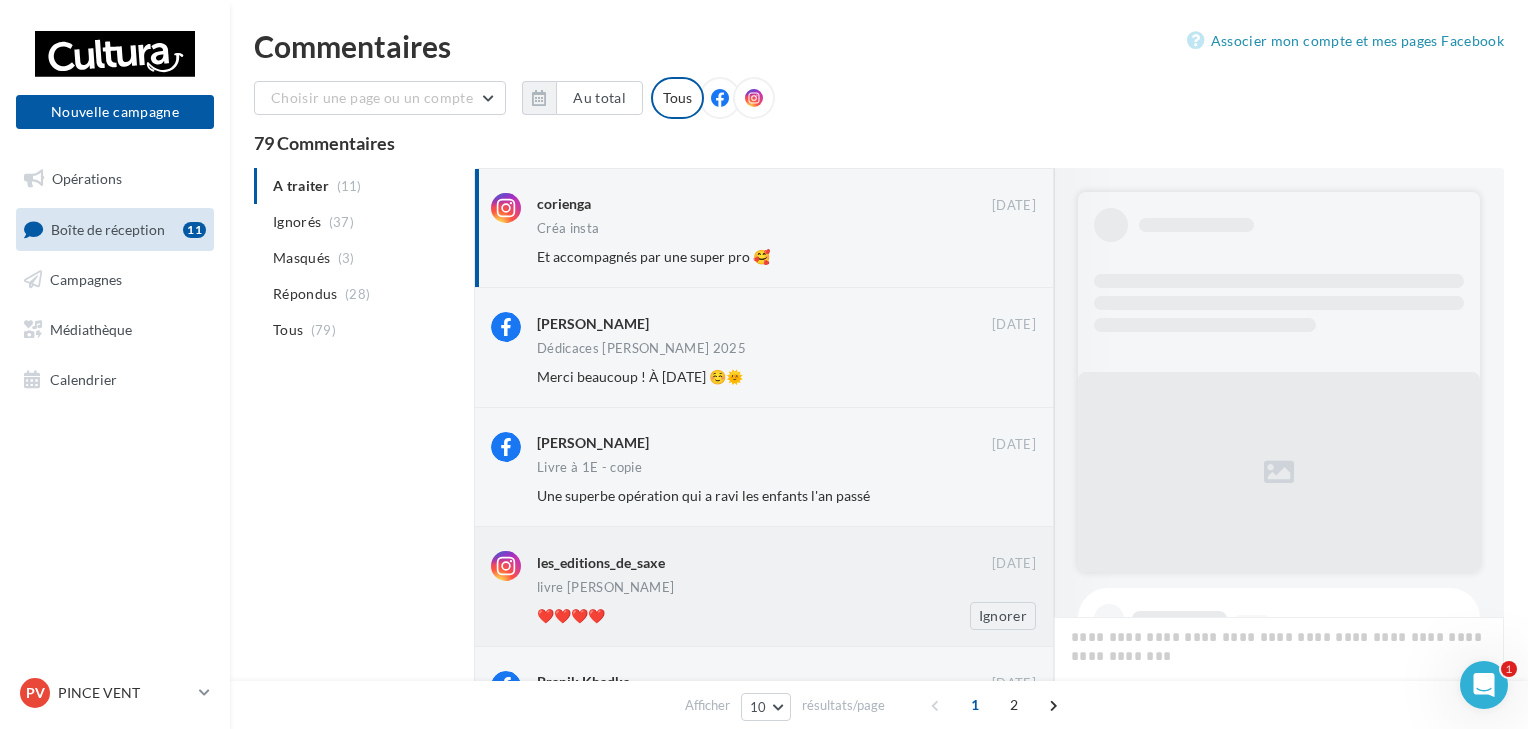 scroll, scrollTop: 0, scrollLeft: 0, axis: both 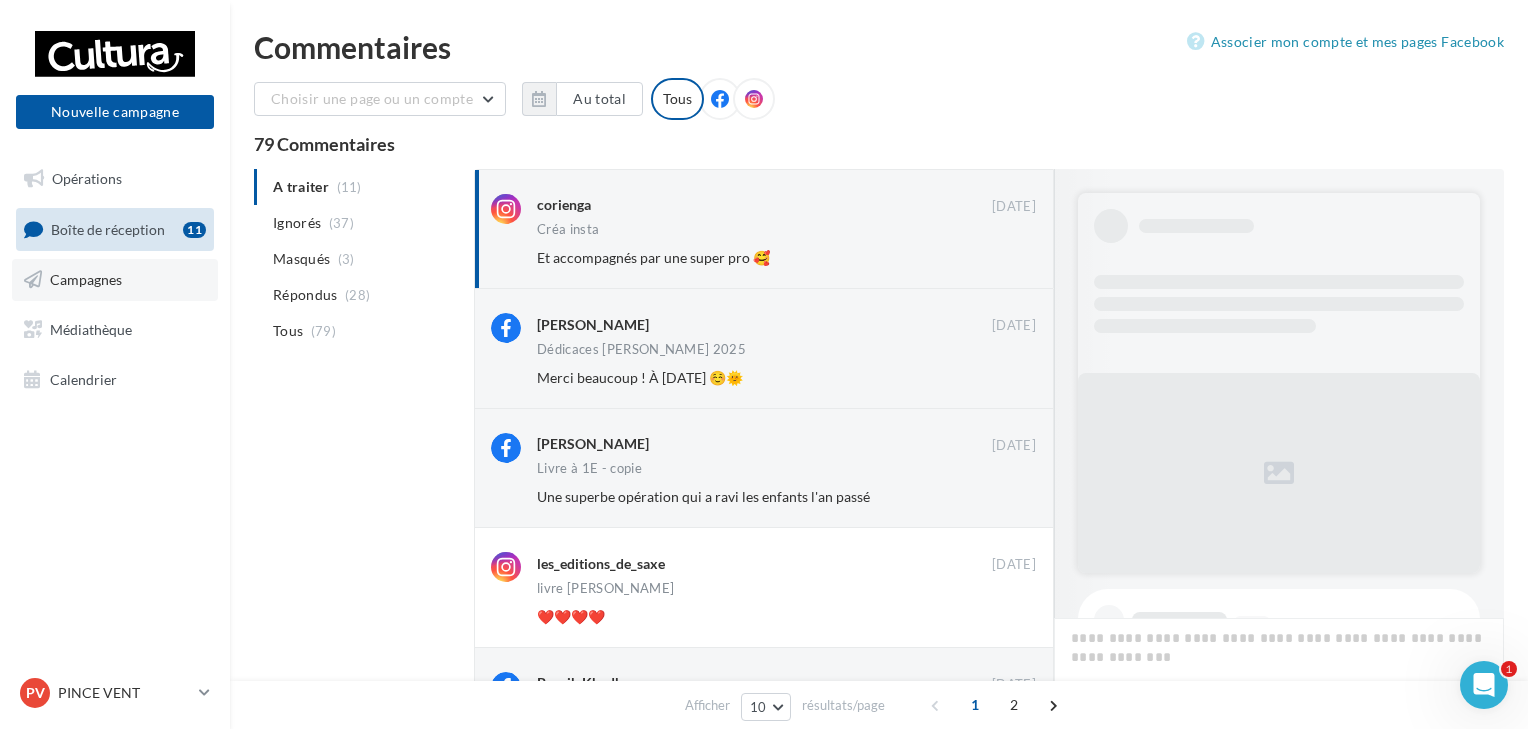 click on "Campagnes" at bounding box center (86, 279) 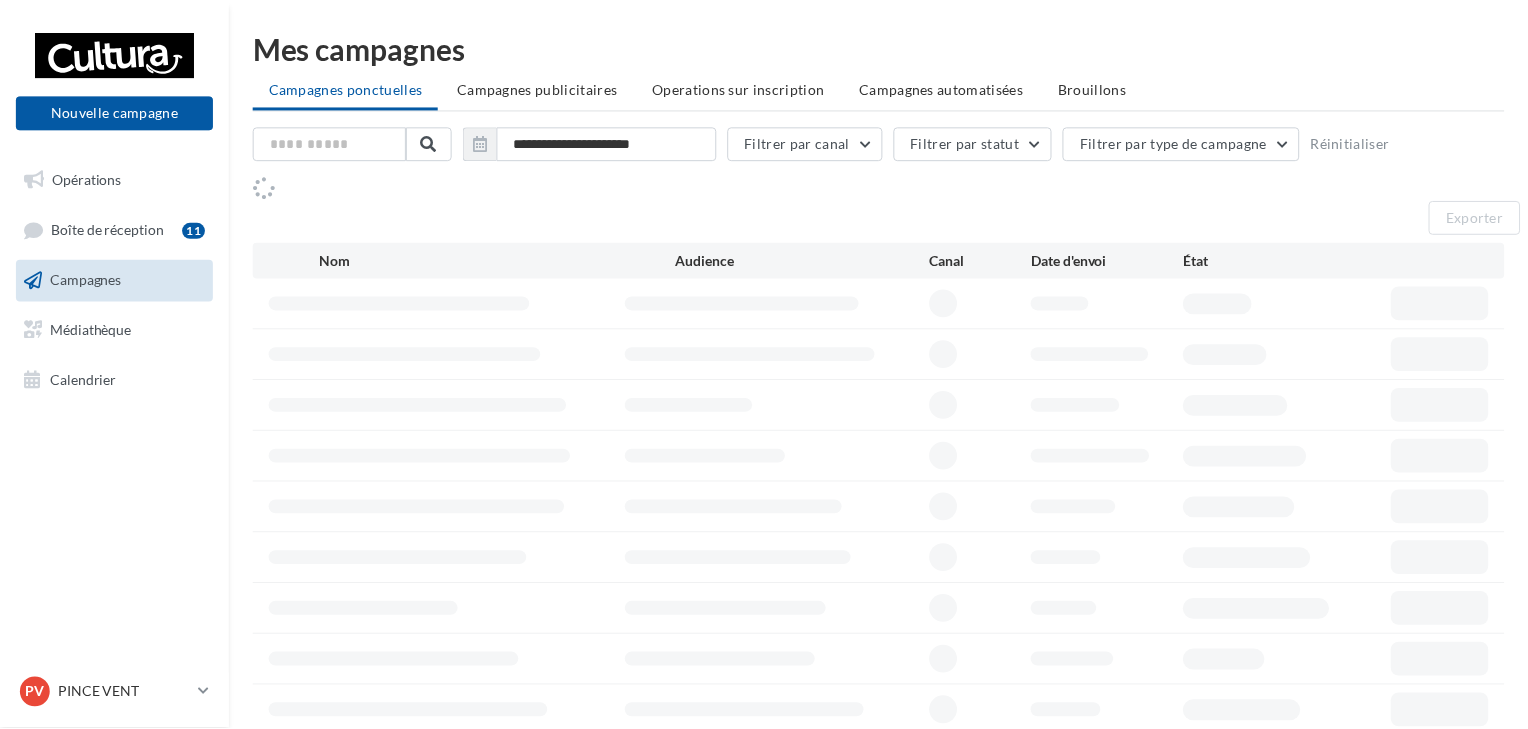 scroll, scrollTop: 0, scrollLeft: 0, axis: both 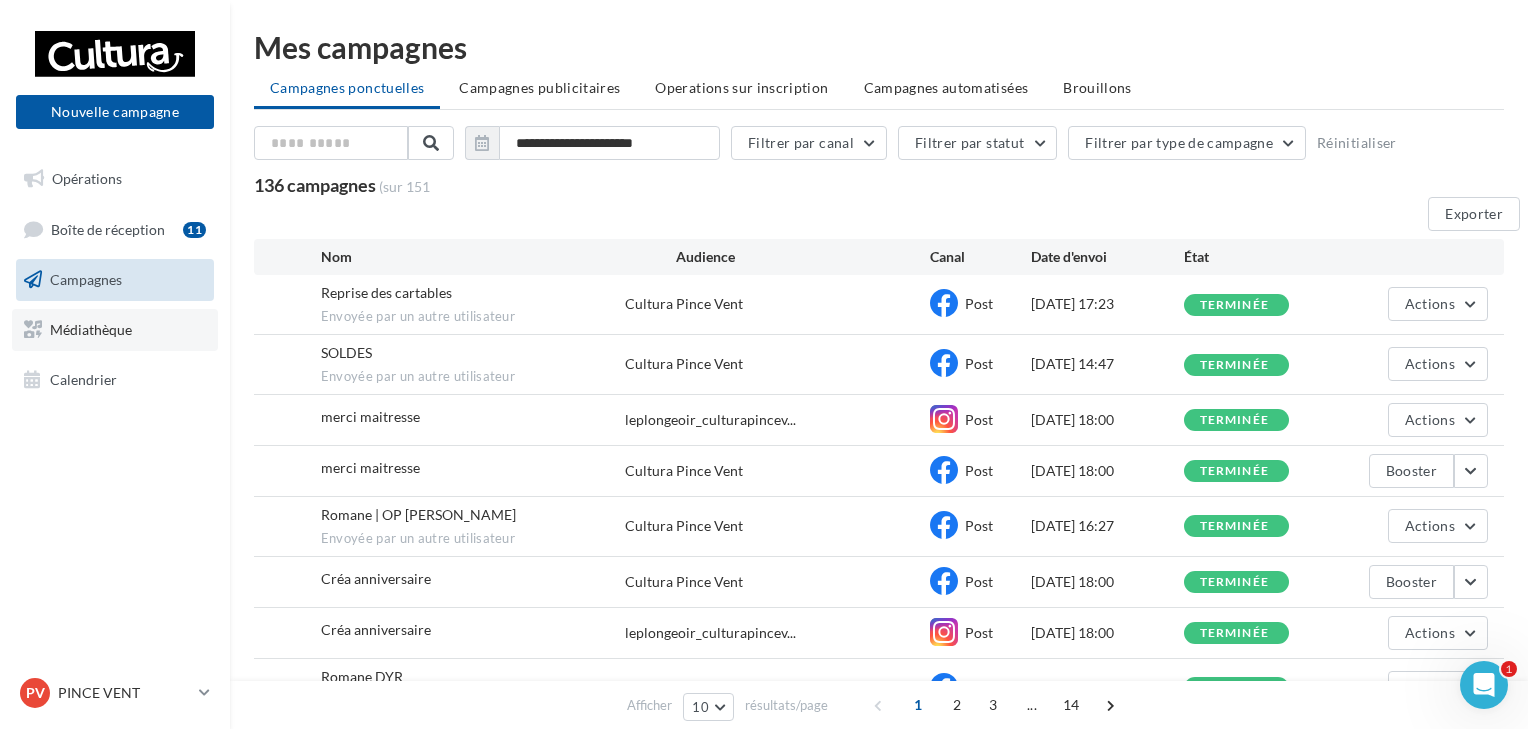 click on "Médiathèque" at bounding box center (91, 329) 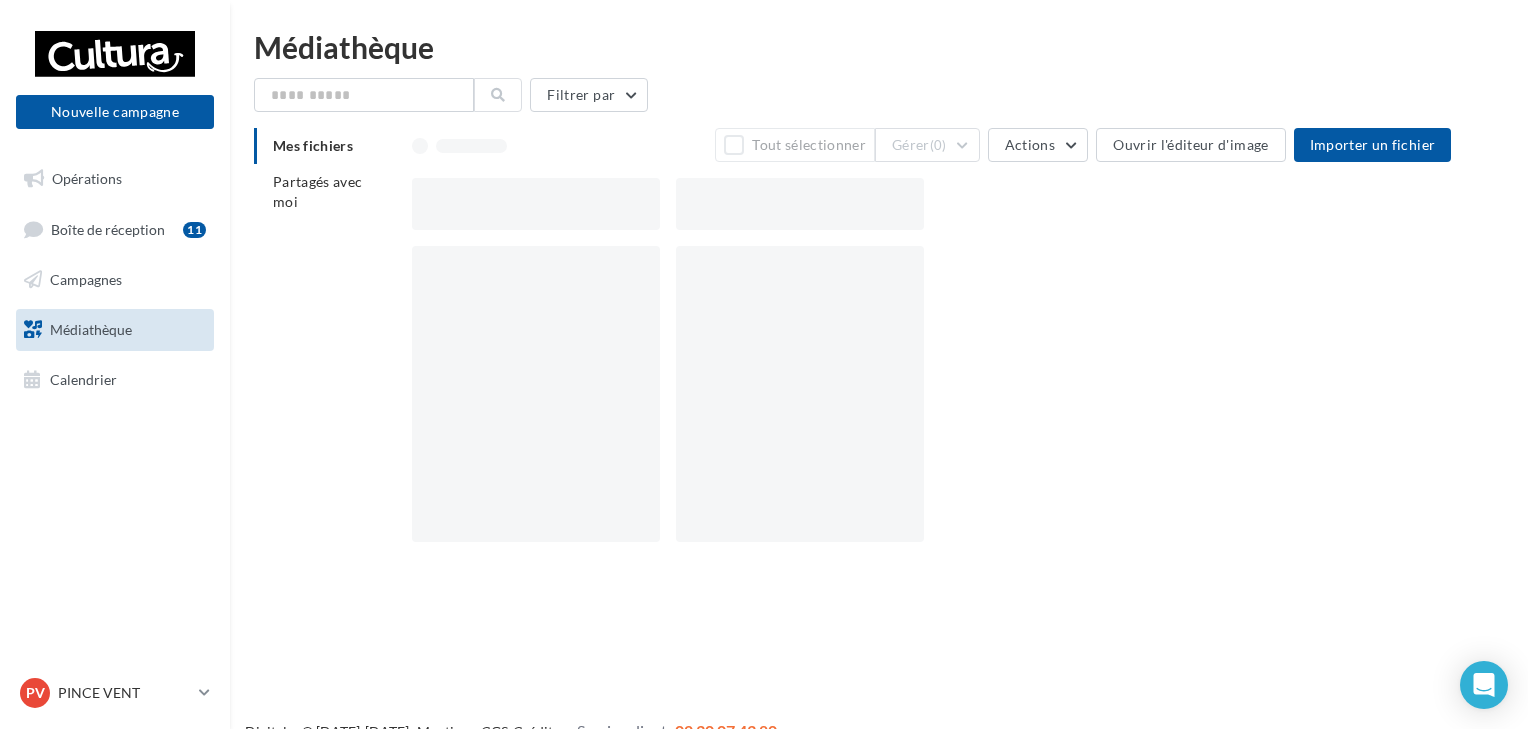 scroll, scrollTop: 0, scrollLeft: 0, axis: both 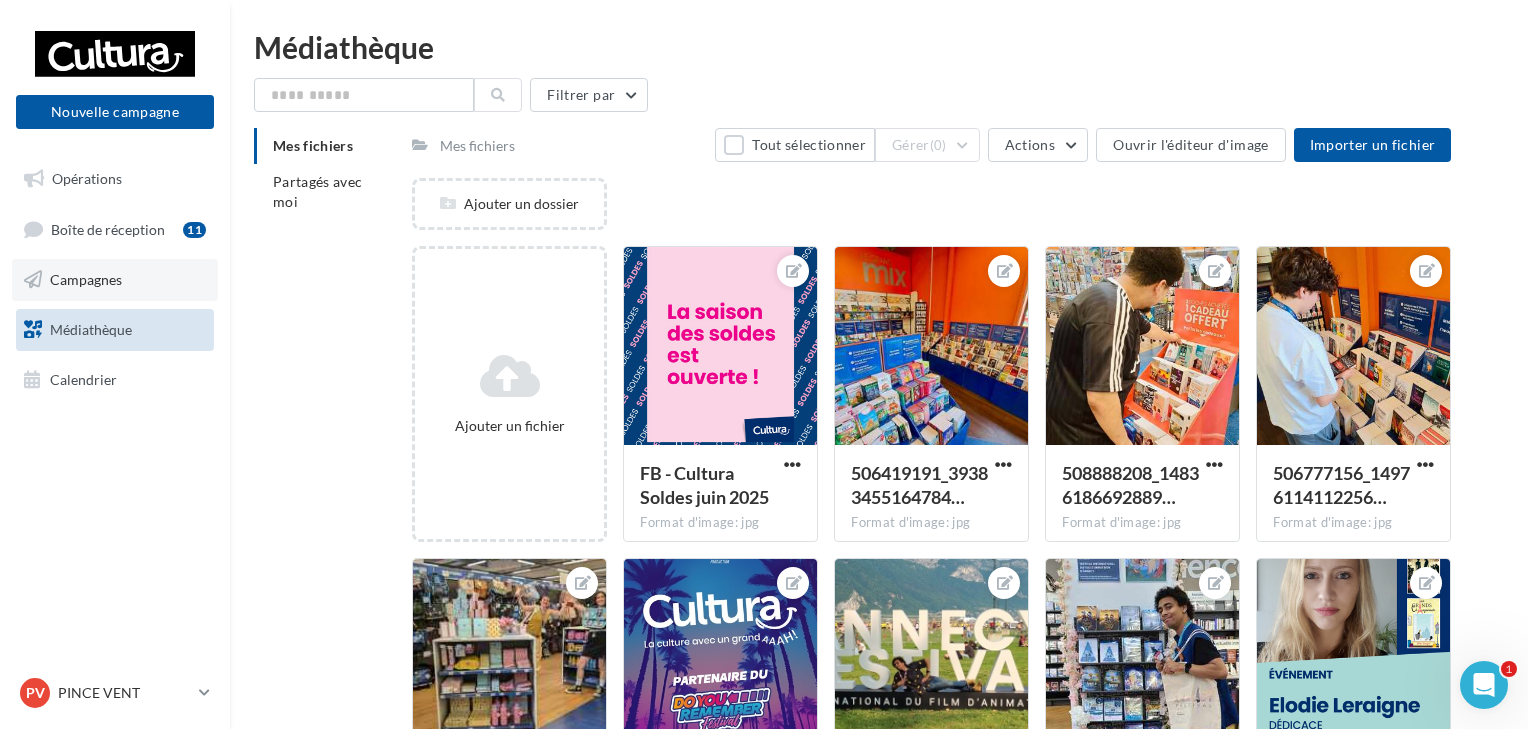 click on "Campagnes" at bounding box center (115, 280) 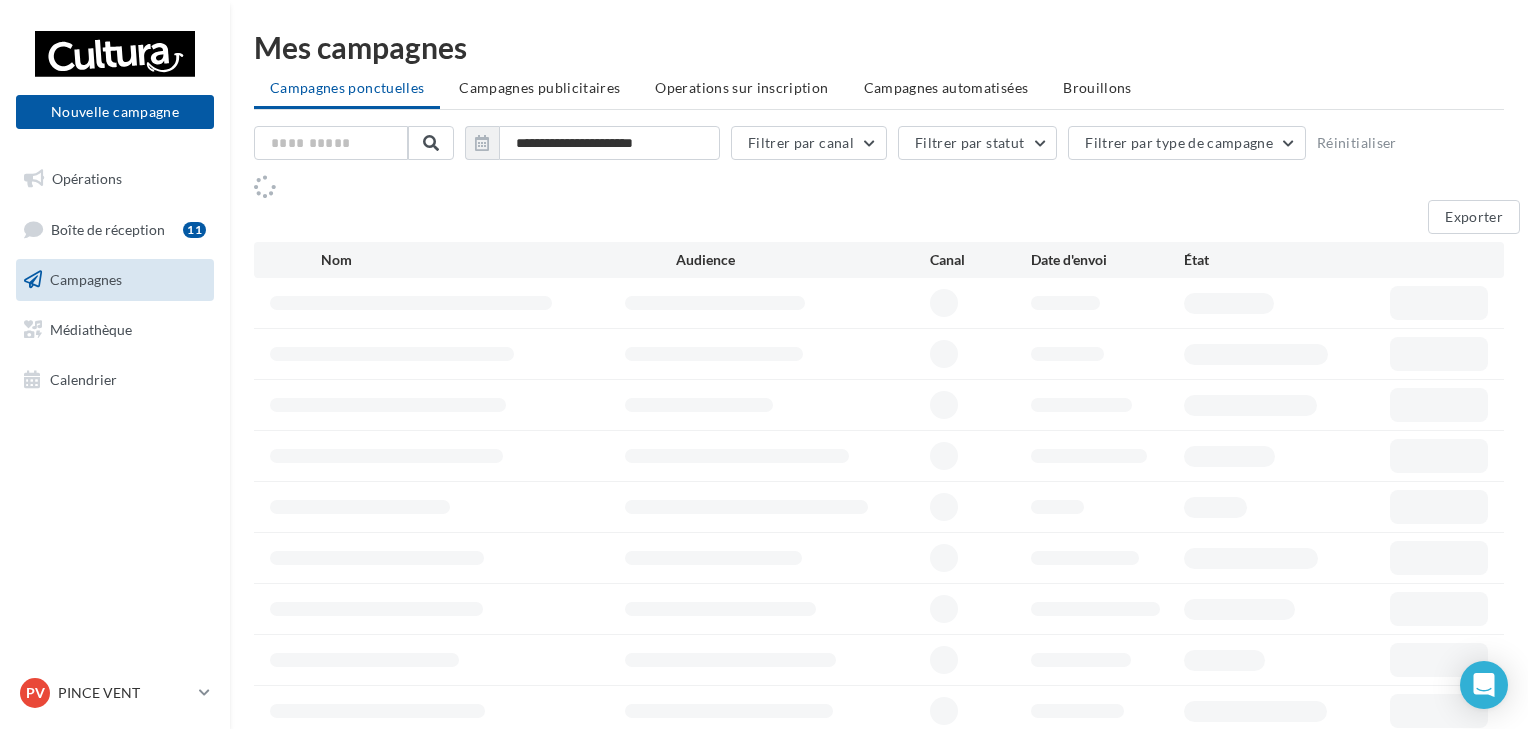scroll, scrollTop: 0, scrollLeft: 0, axis: both 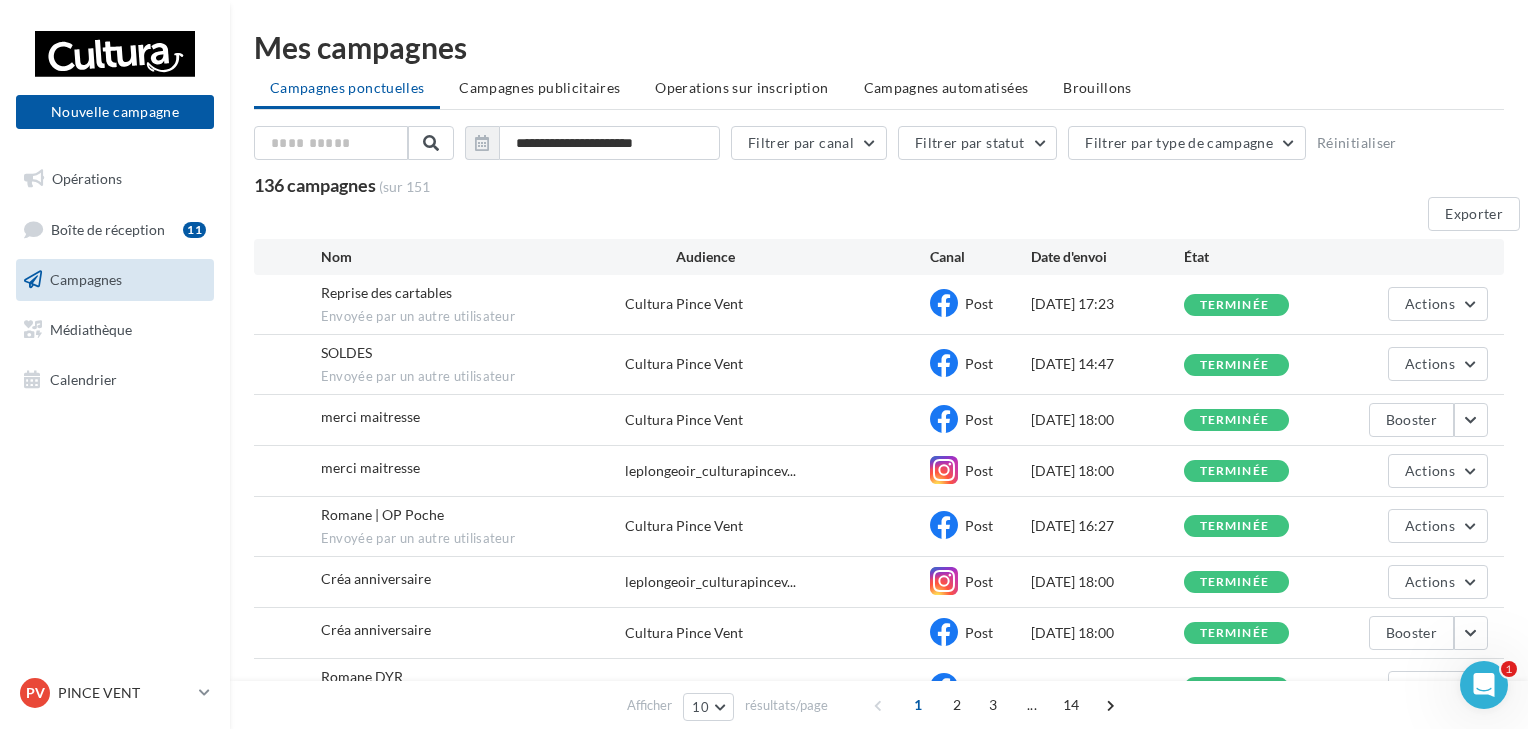 click on "Mes campagnes" at bounding box center (879, 47) 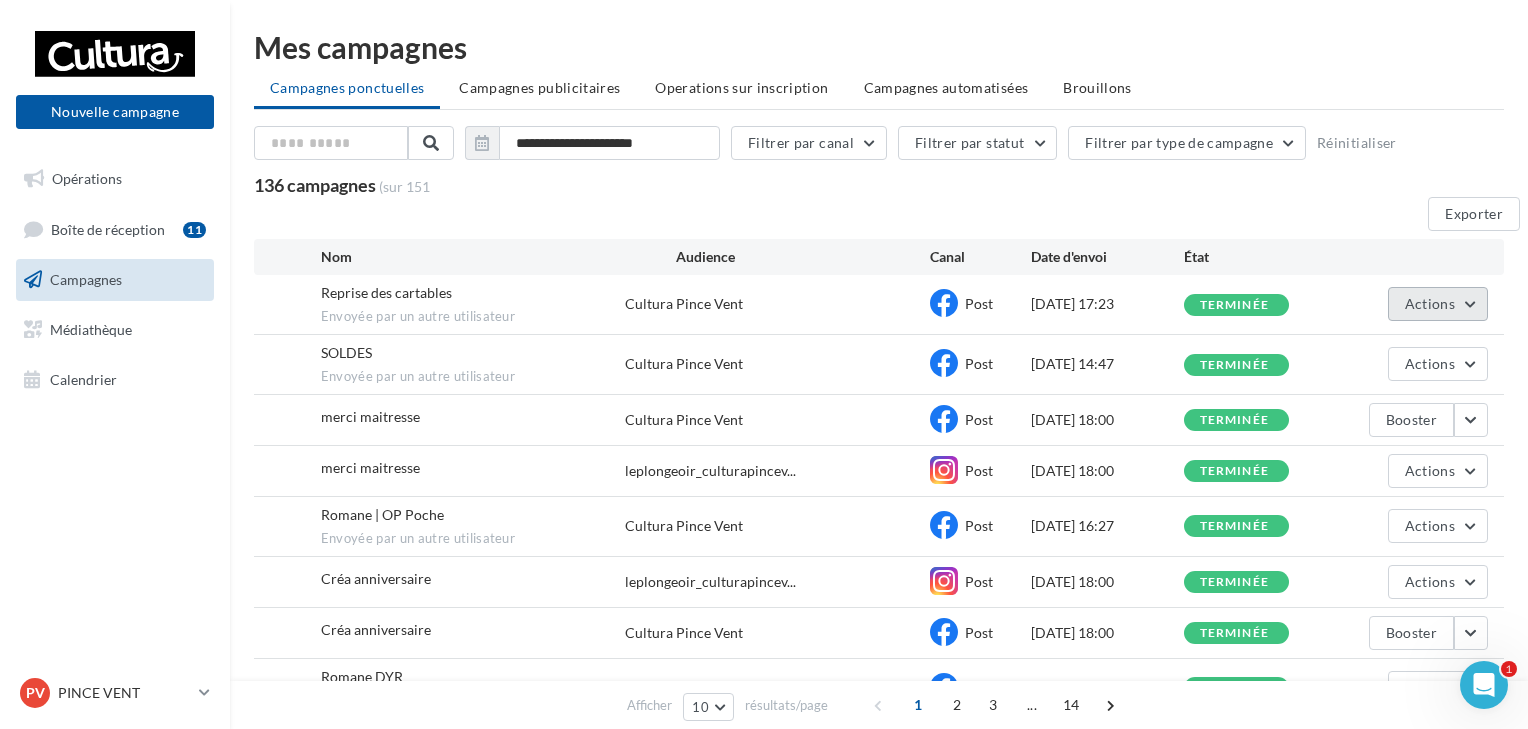 click on "Actions" at bounding box center [1438, 304] 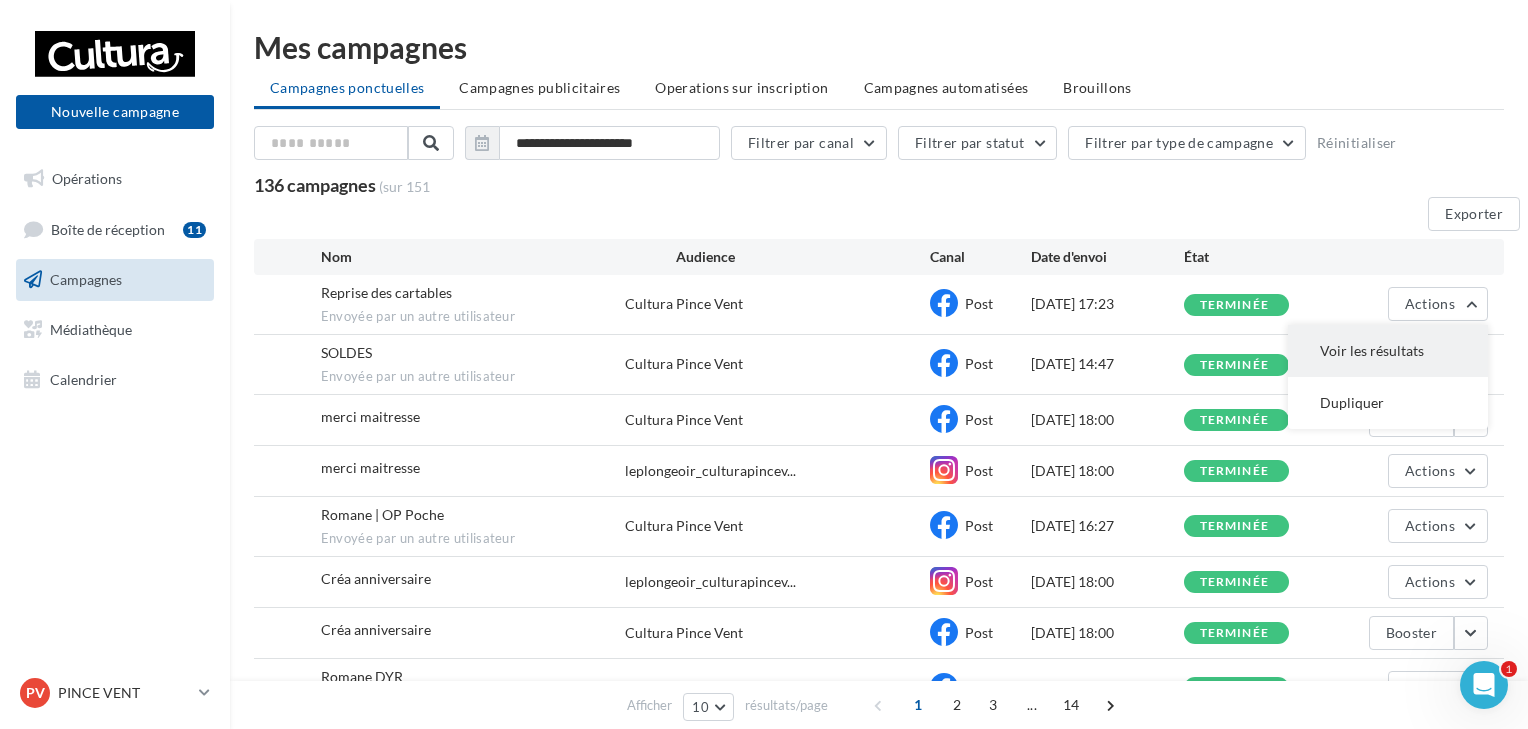 click on "Voir les résultats" at bounding box center [1388, 351] 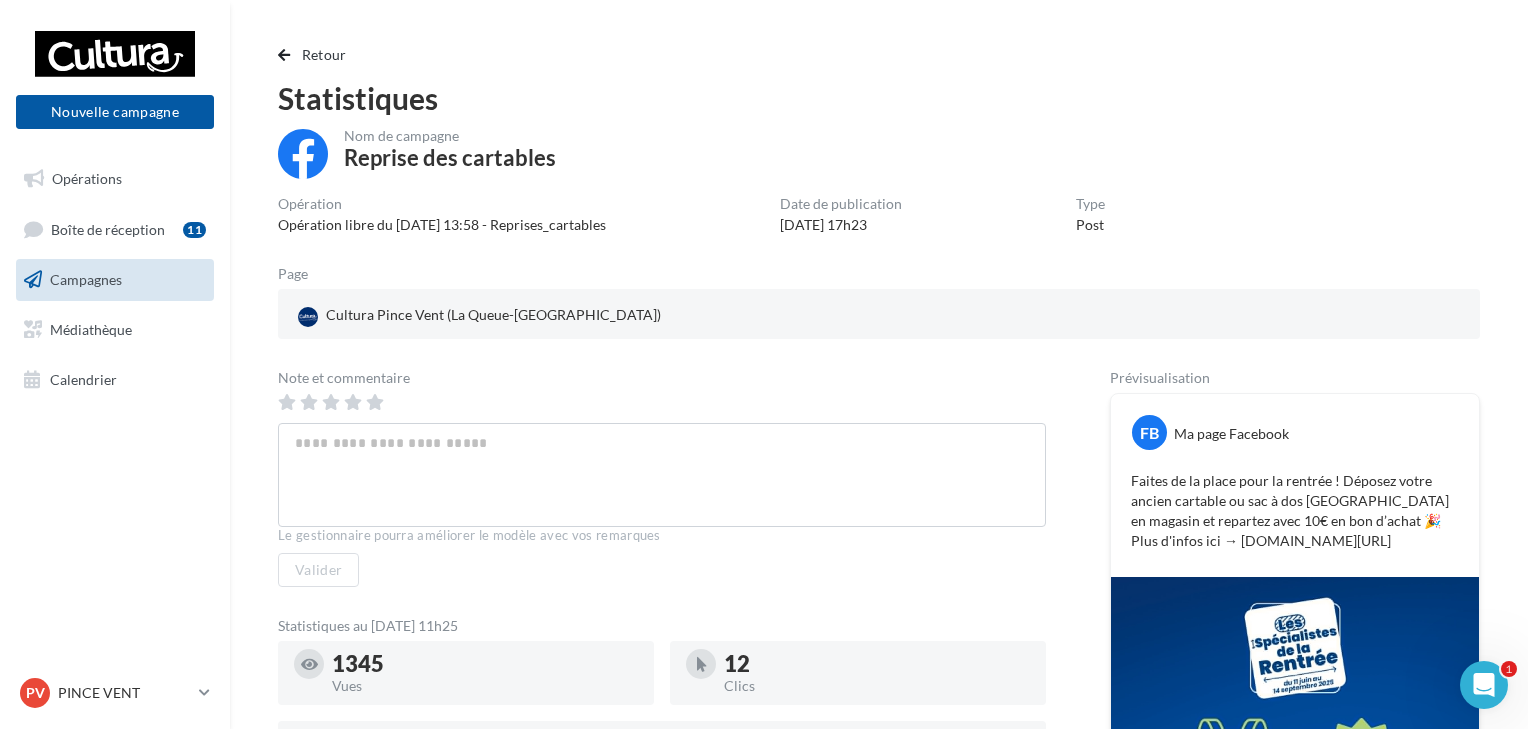 scroll, scrollTop: 0, scrollLeft: 0, axis: both 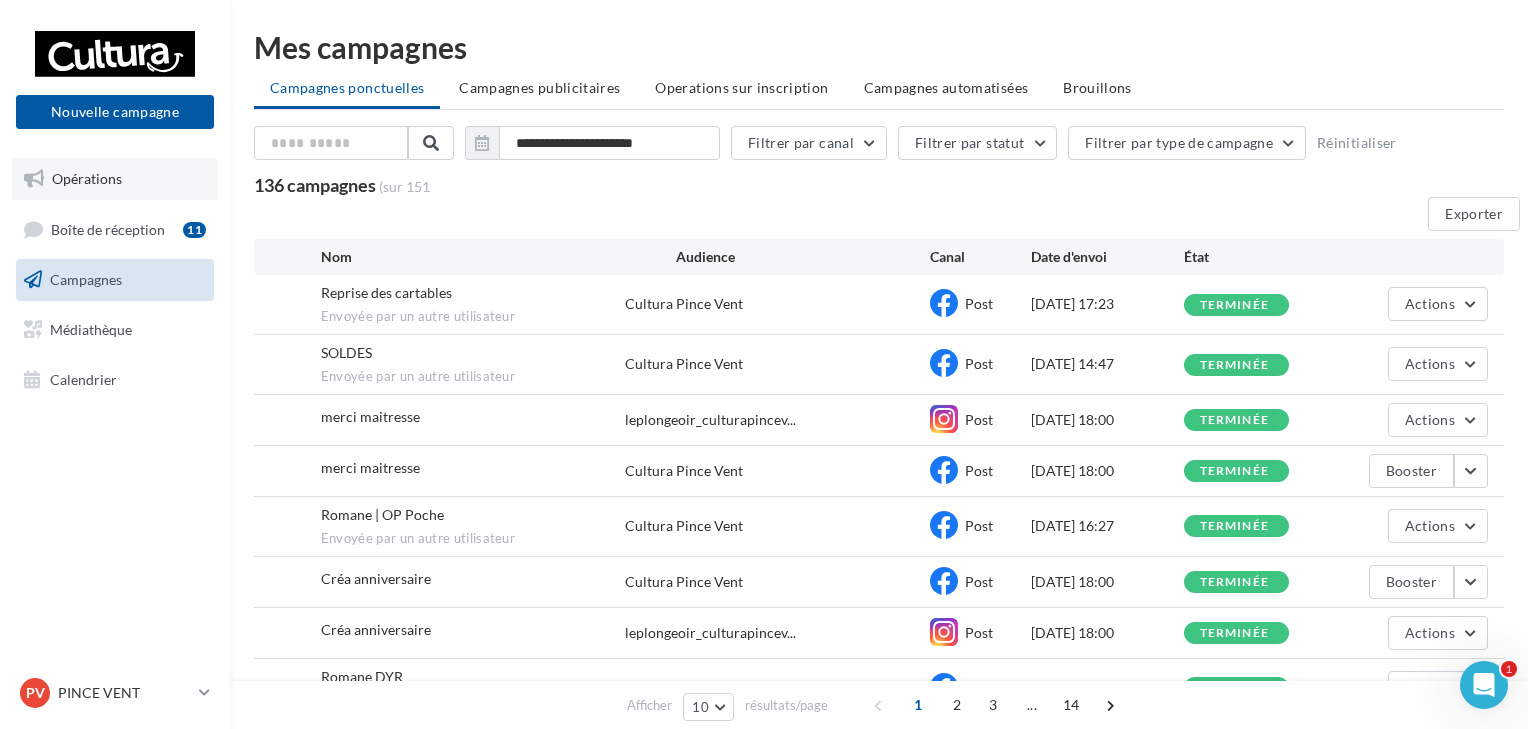click on "Opérations" at bounding box center [87, 178] 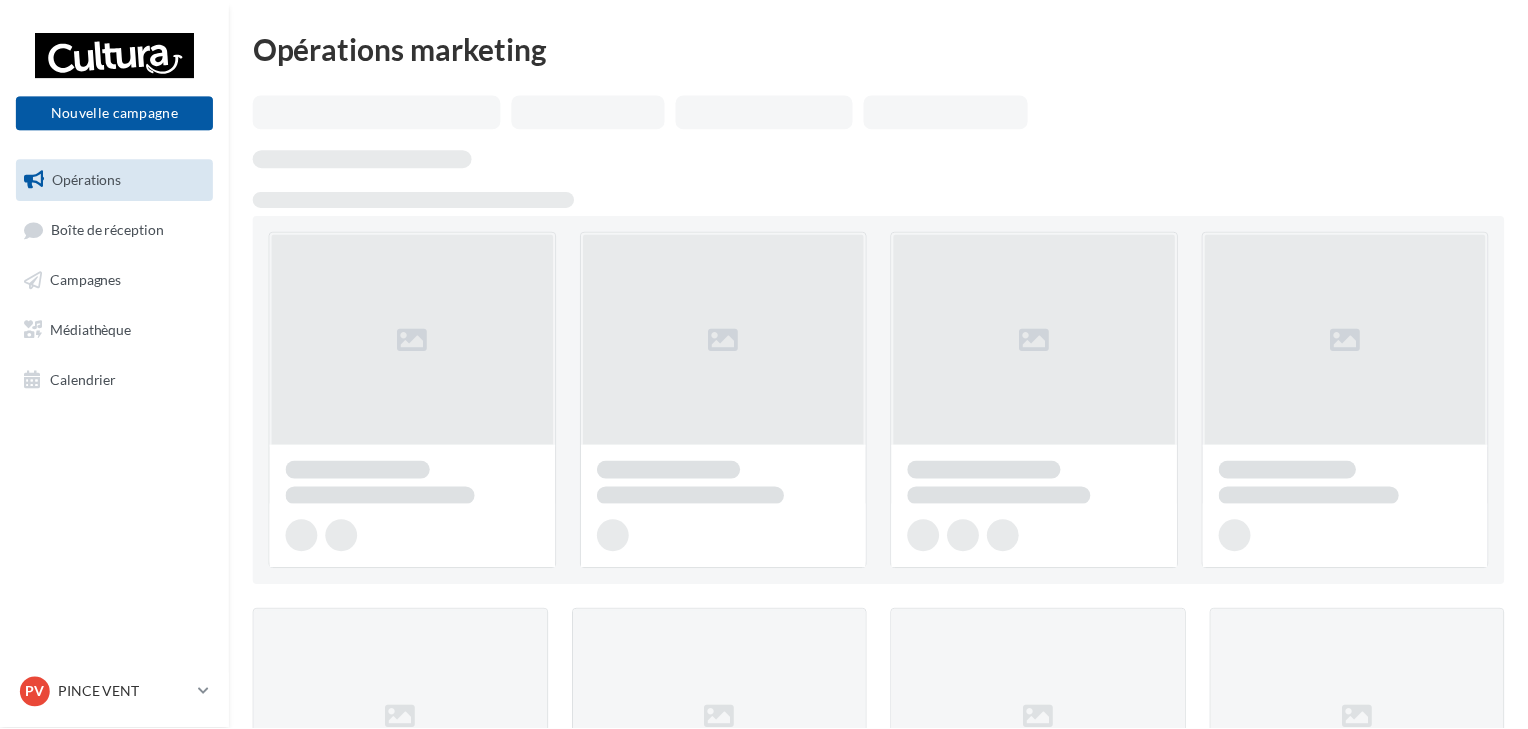 scroll, scrollTop: 0, scrollLeft: 0, axis: both 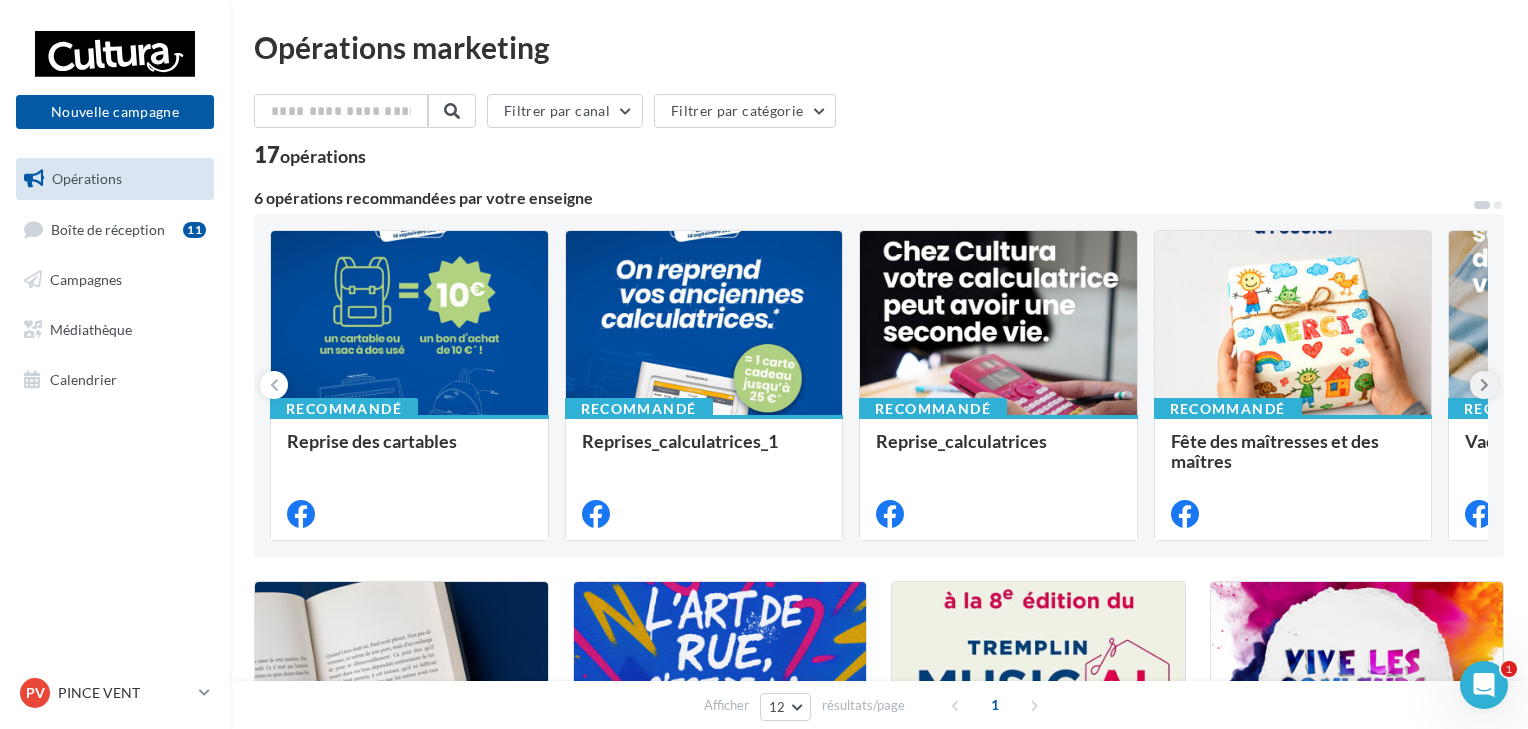 click at bounding box center [1484, 385] 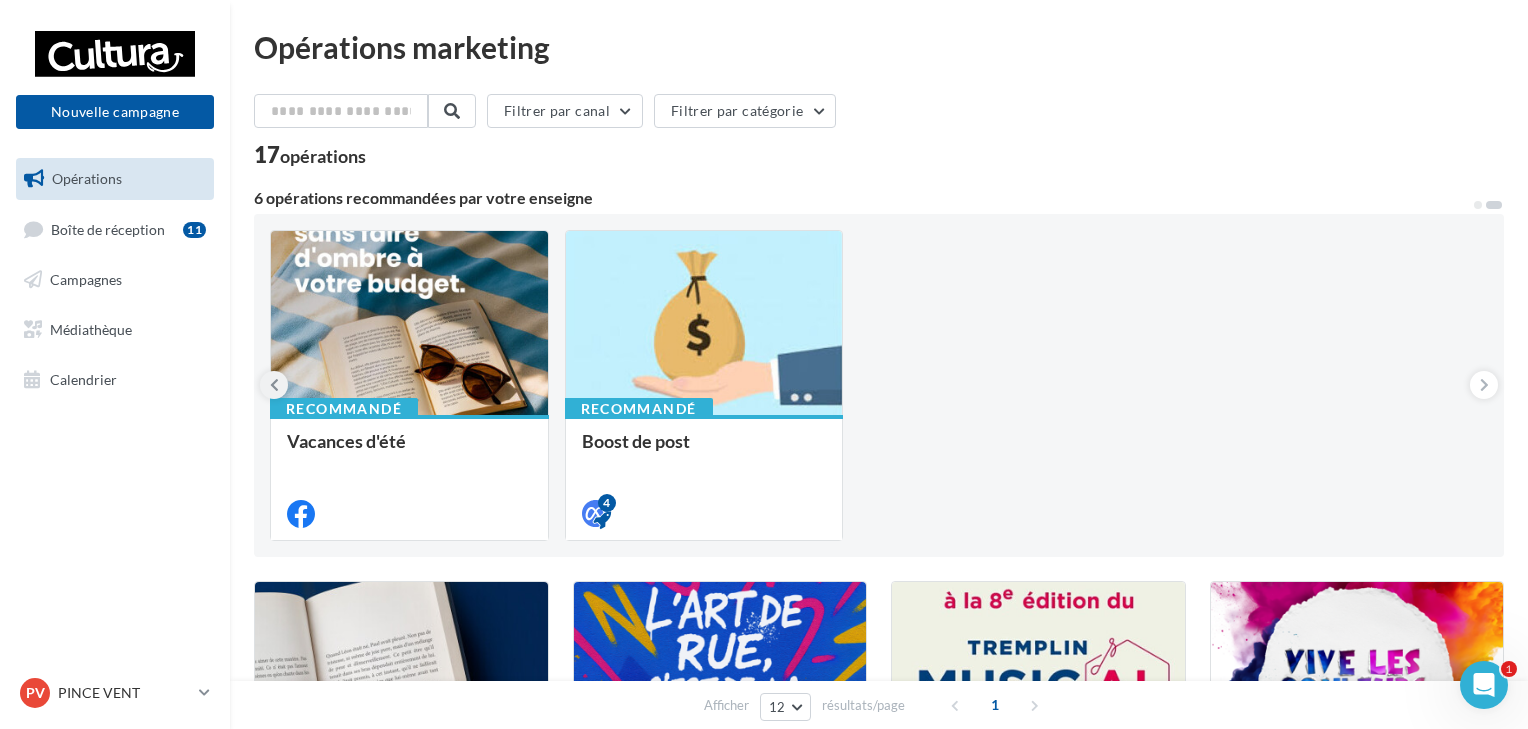 click at bounding box center [274, 385] 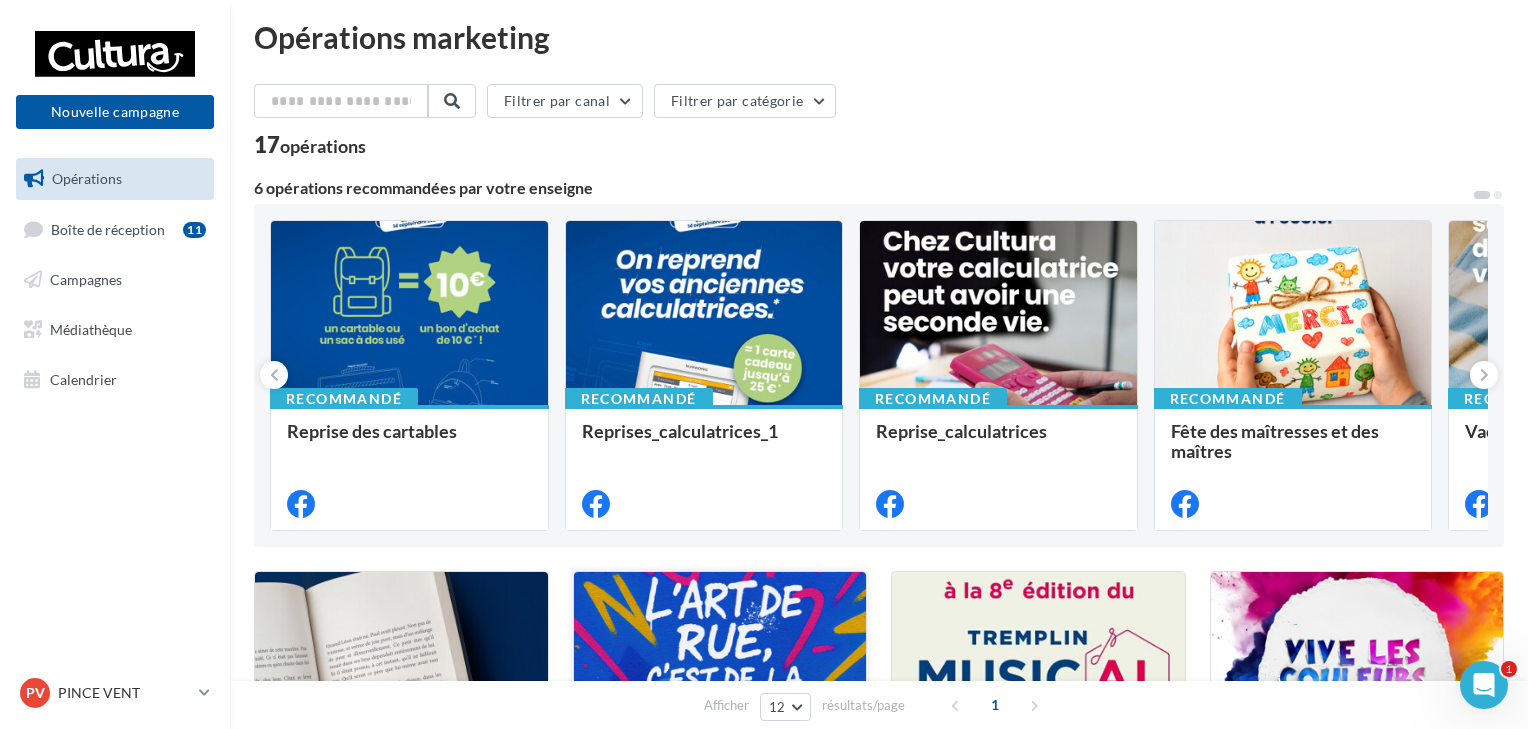 scroll, scrollTop: 0, scrollLeft: 0, axis: both 